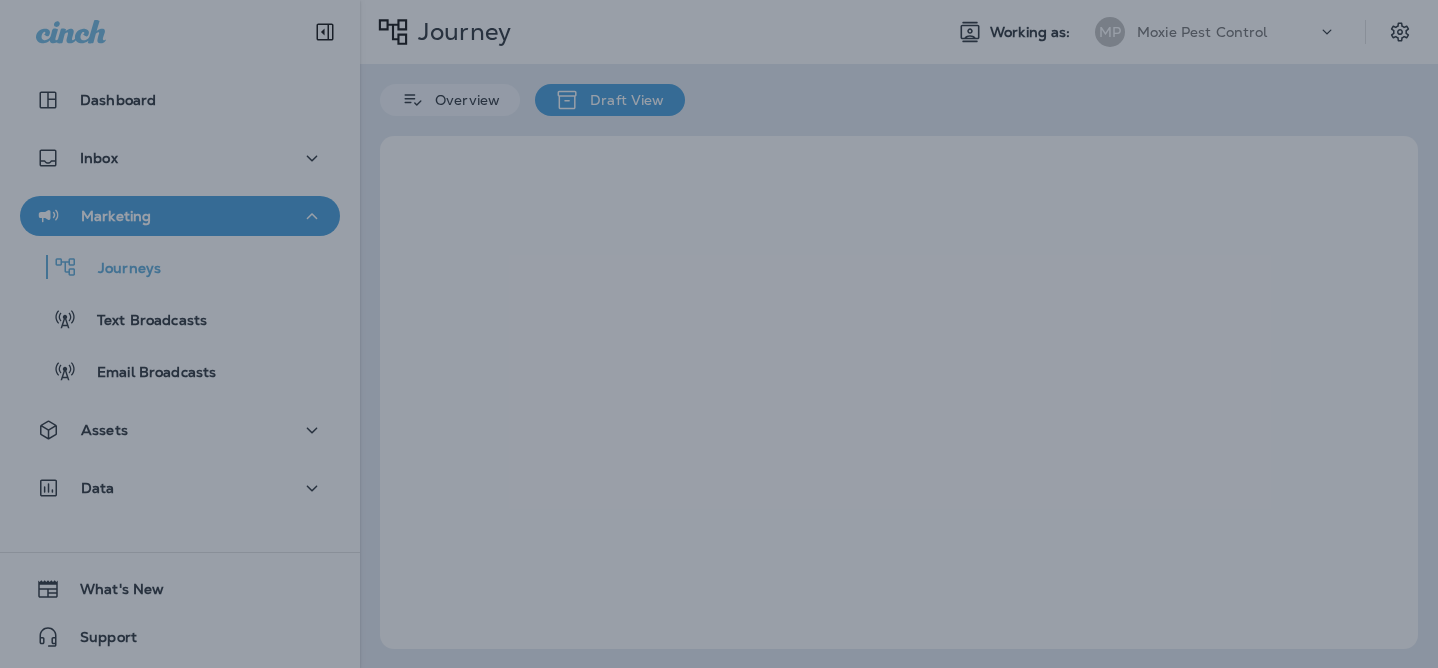 scroll, scrollTop: 0, scrollLeft: 0, axis: both 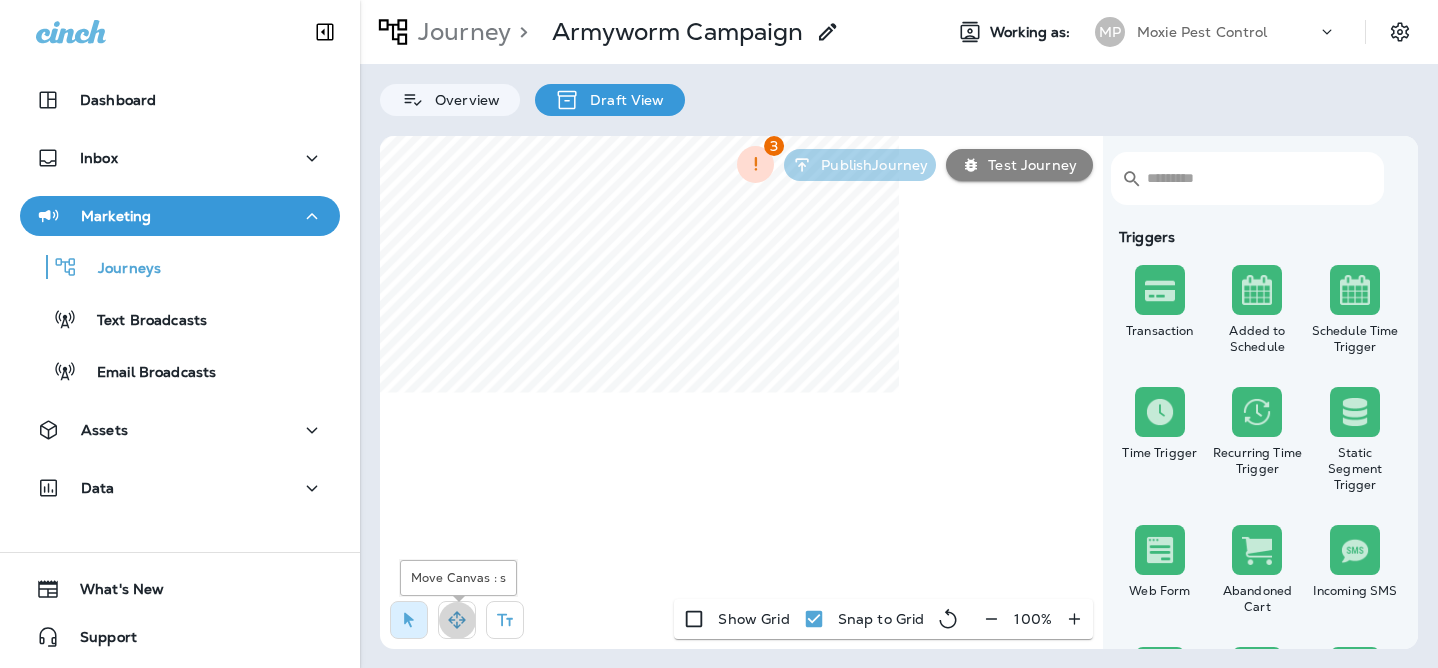 click 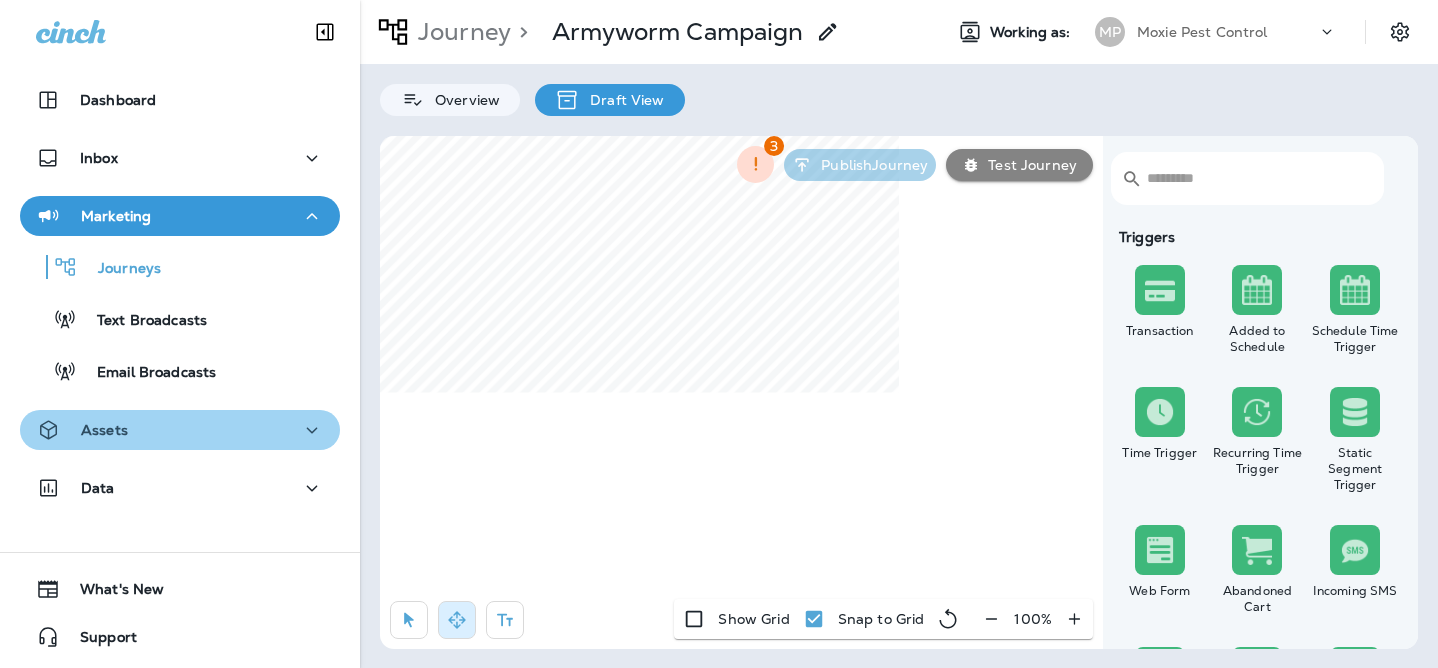 click on "Assets" at bounding box center [180, 430] 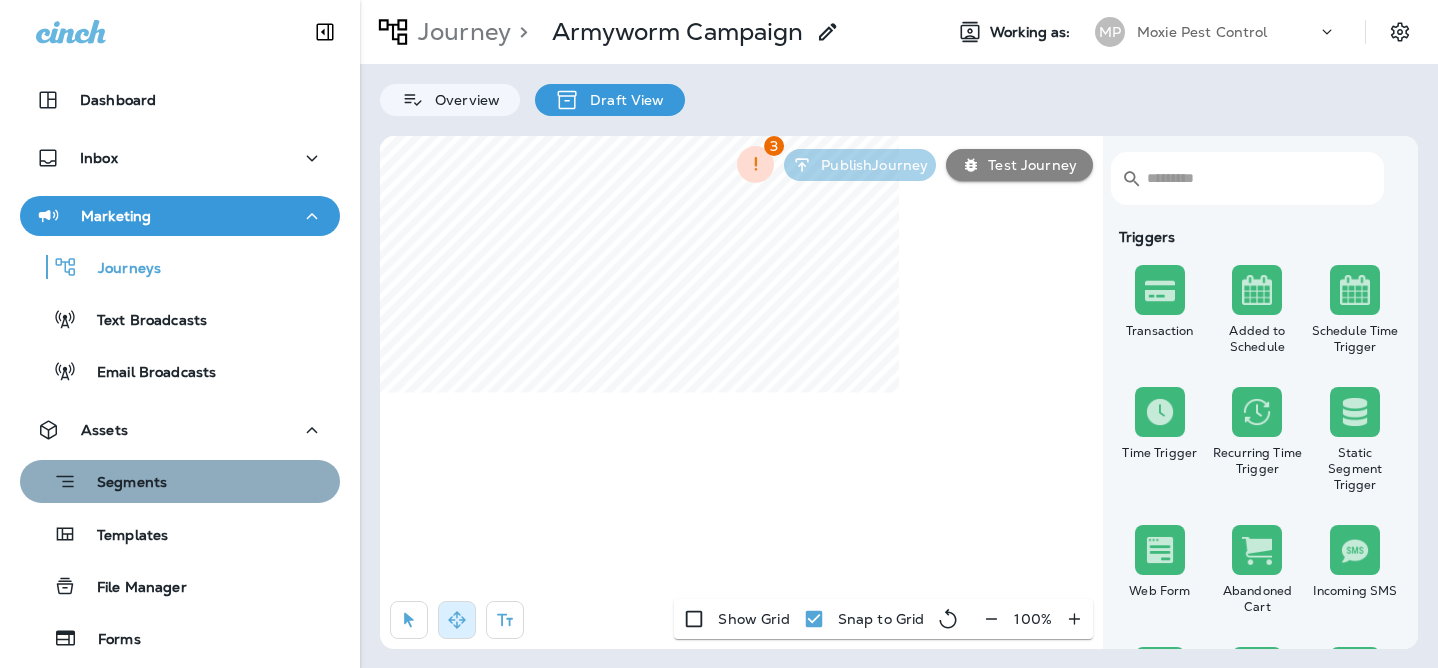 click on "Segments" at bounding box center [180, 481] 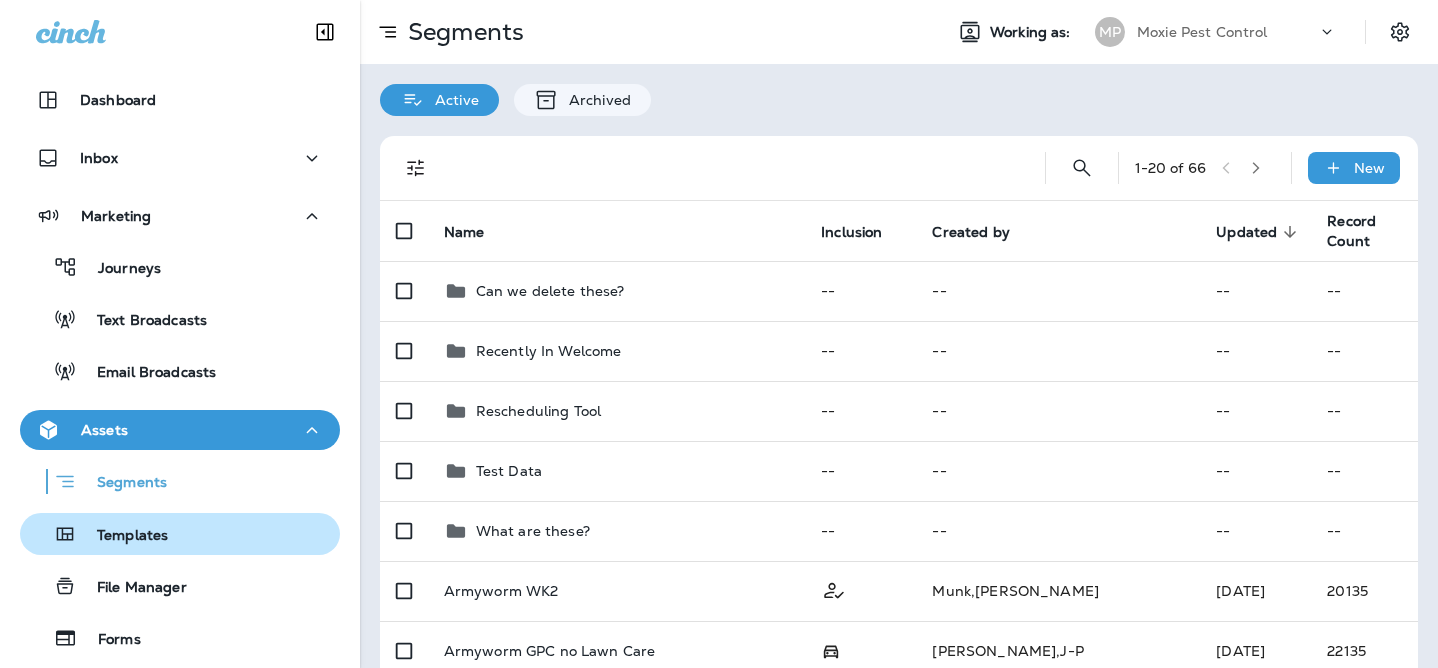 click on "Templates" at bounding box center [180, 534] 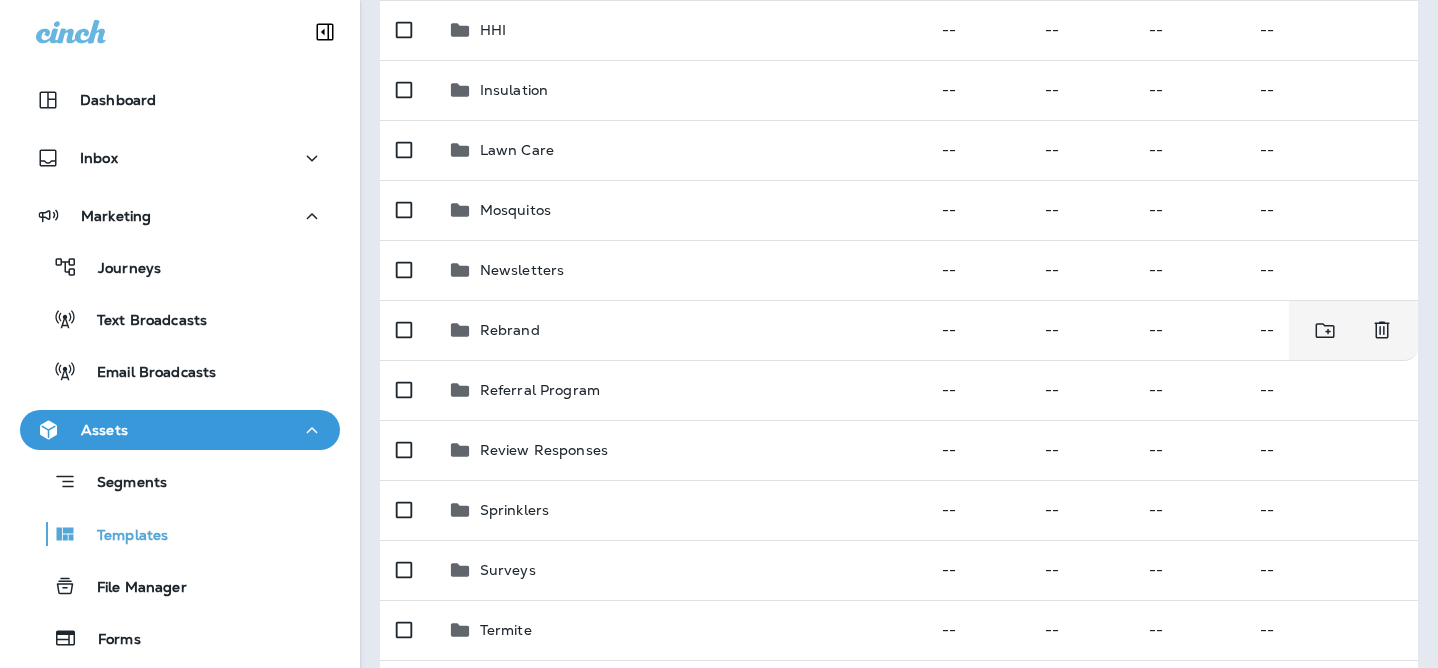 scroll, scrollTop: 693, scrollLeft: 0, axis: vertical 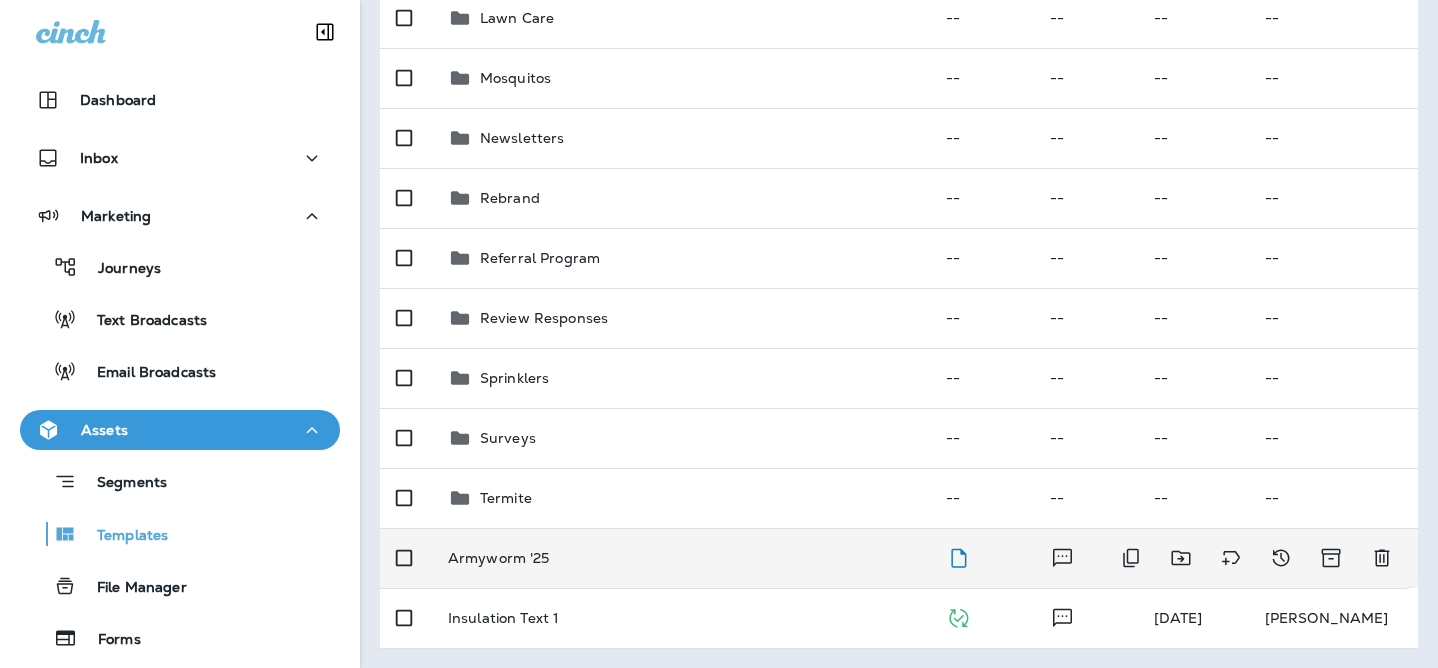 click on "Armyworm '25" at bounding box center (681, 558) 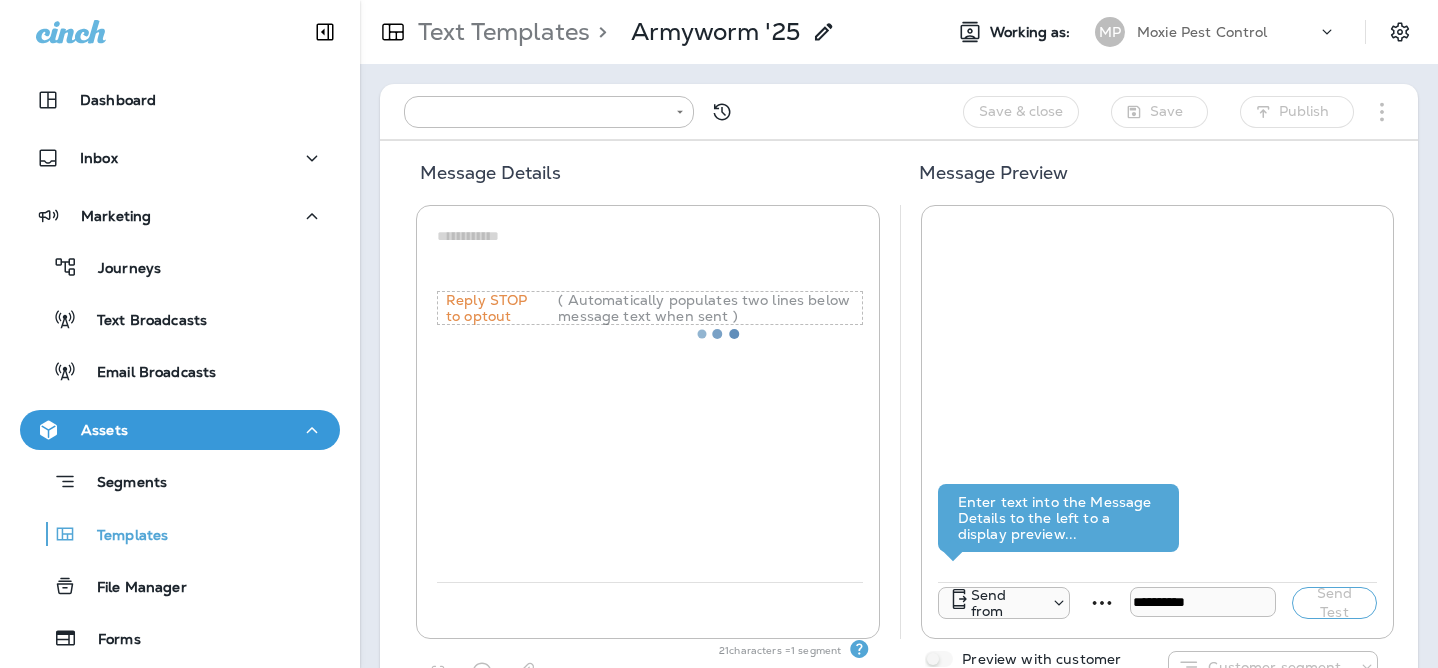 type on "**********" 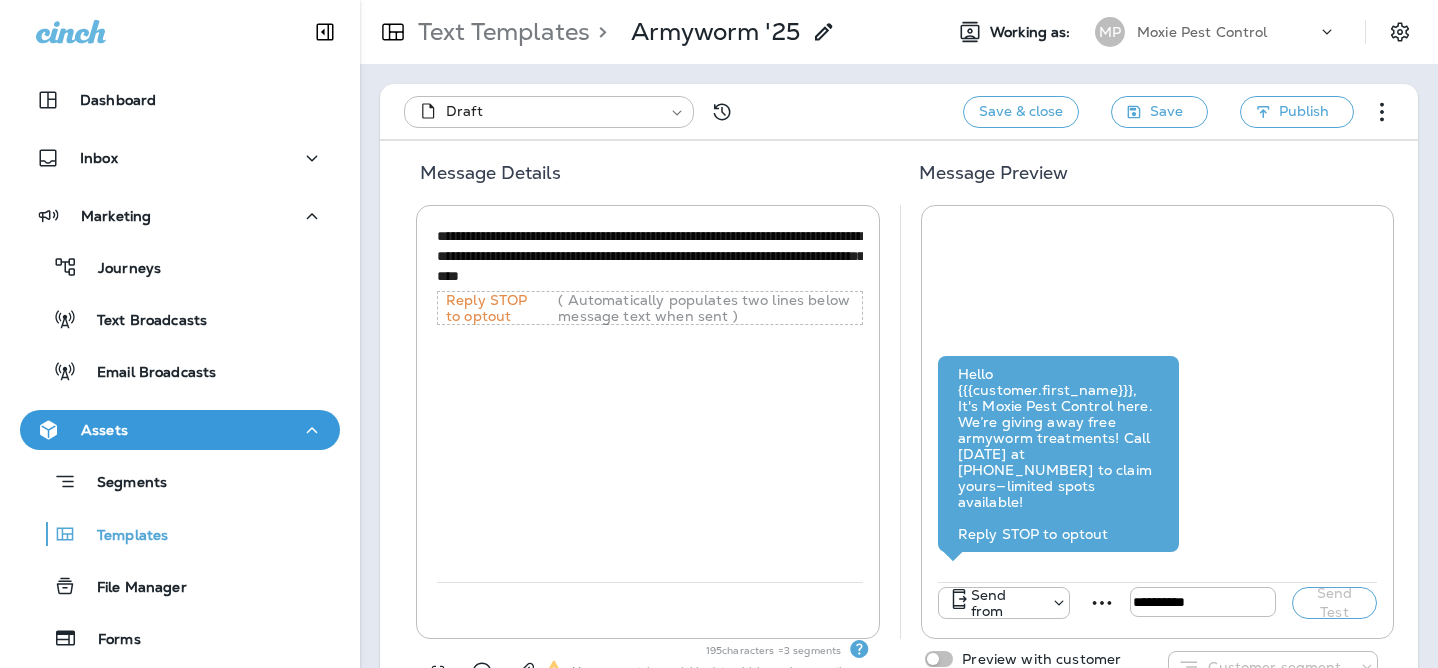 drag, startPoint x: 535, startPoint y: 277, endPoint x: 393, endPoint y: 279, distance: 142.01408 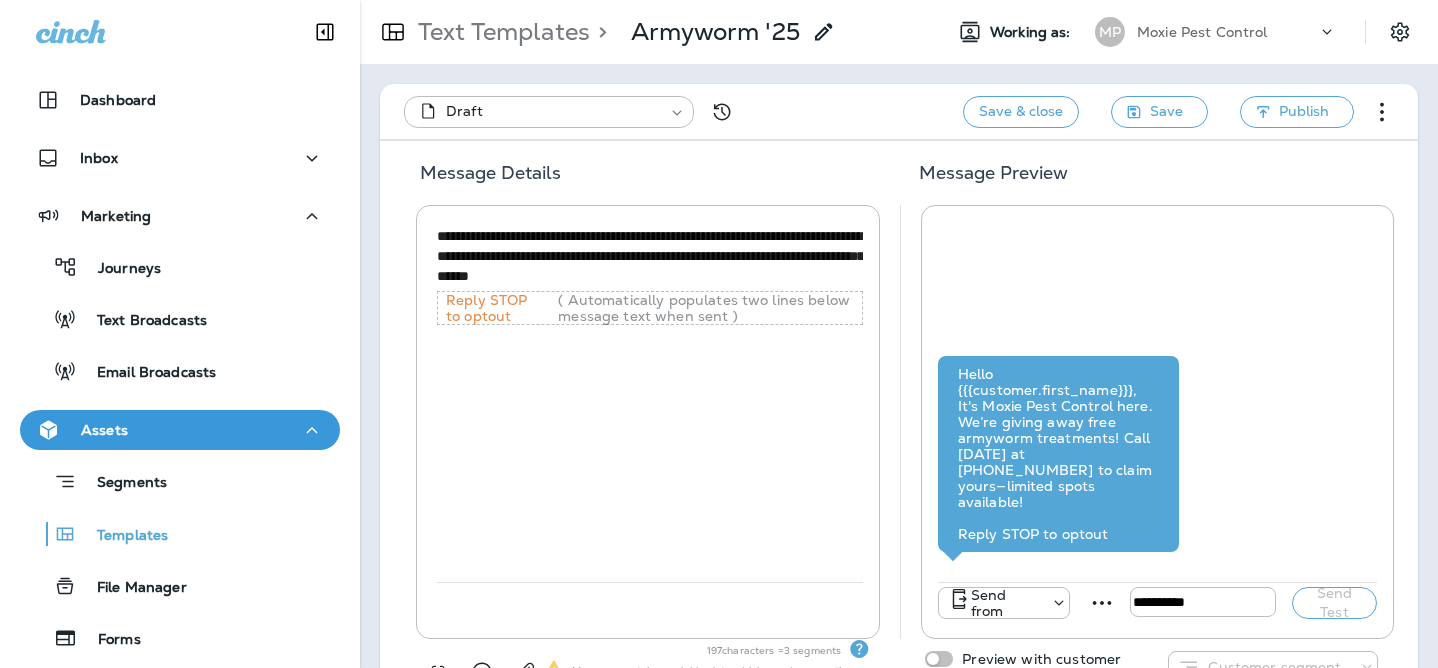 type on "**********" 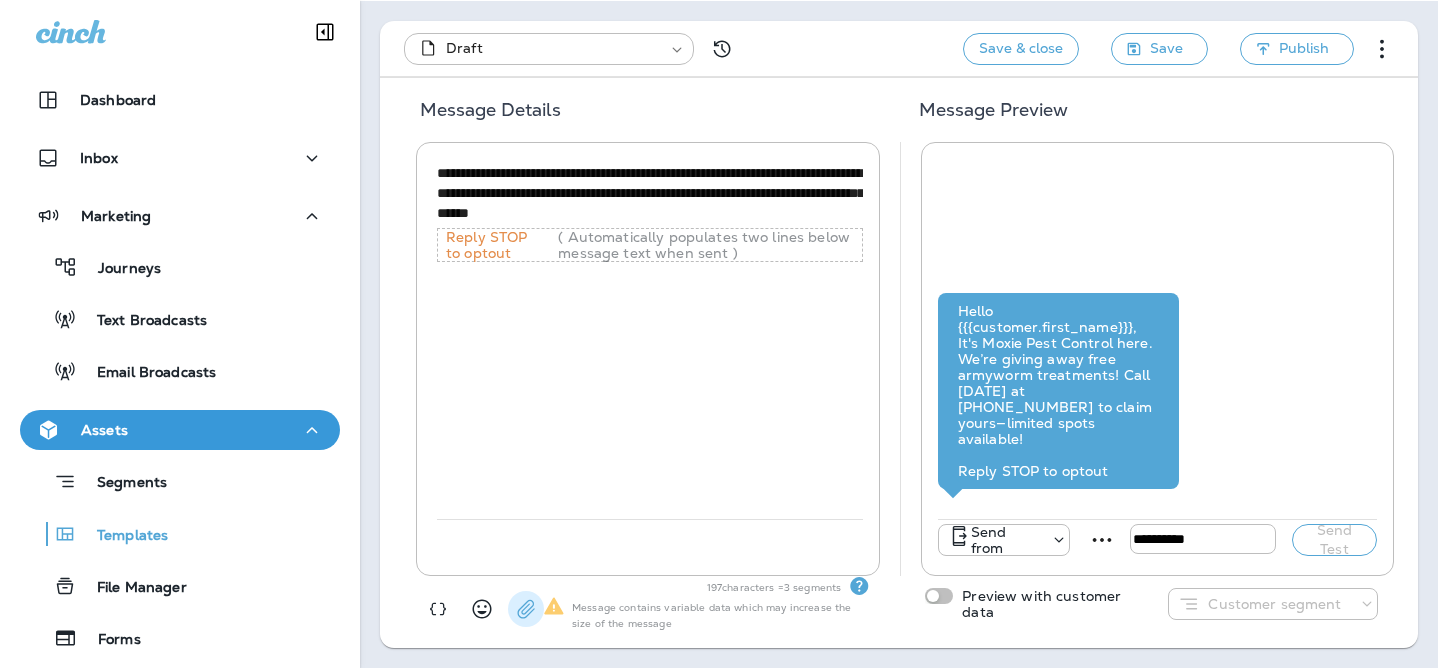 click 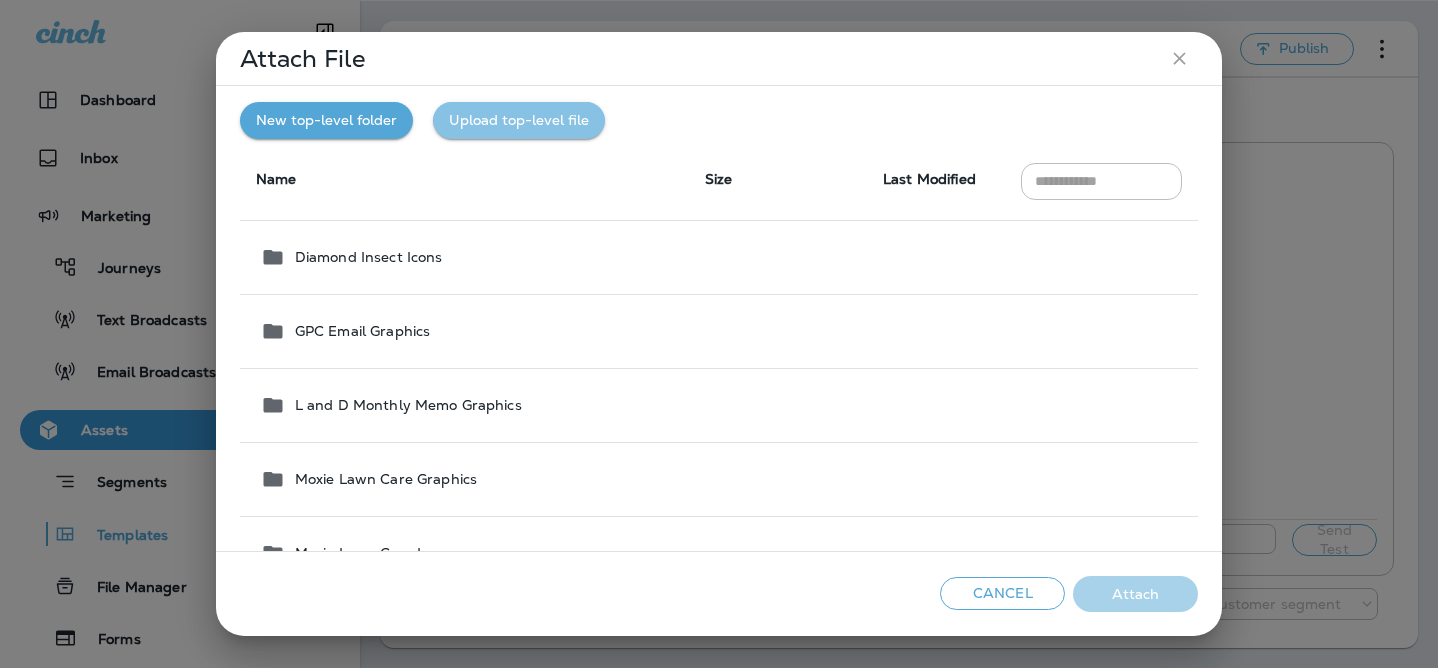 click on "Upload top-level file" at bounding box center (519, 120) 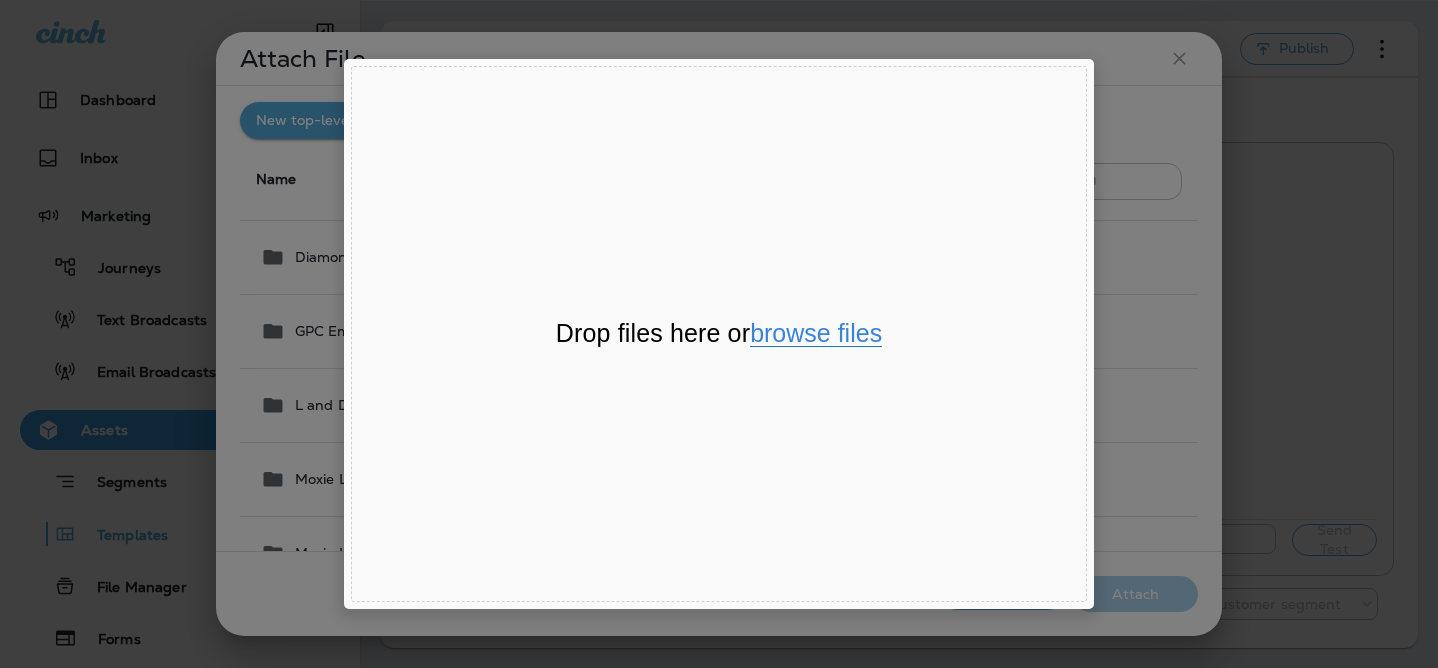 click on "browse files" at bounding box center (816, 334) 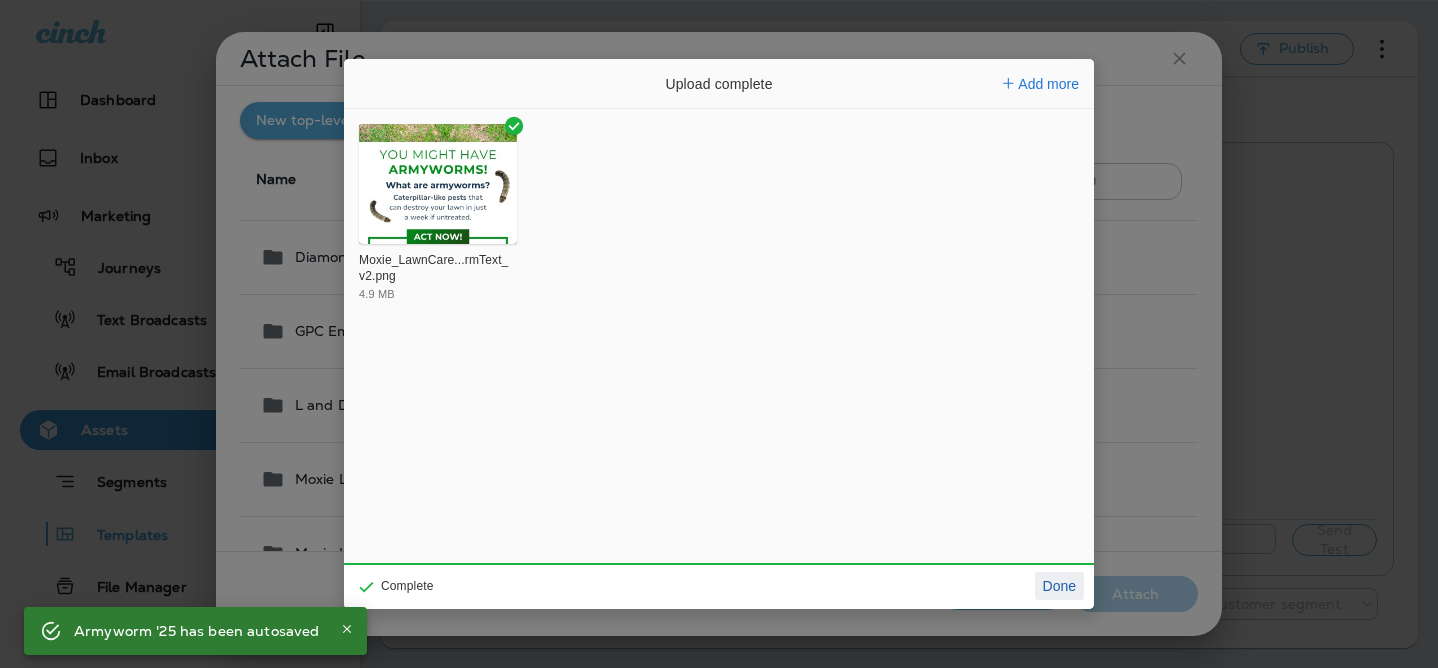 click on "Done" 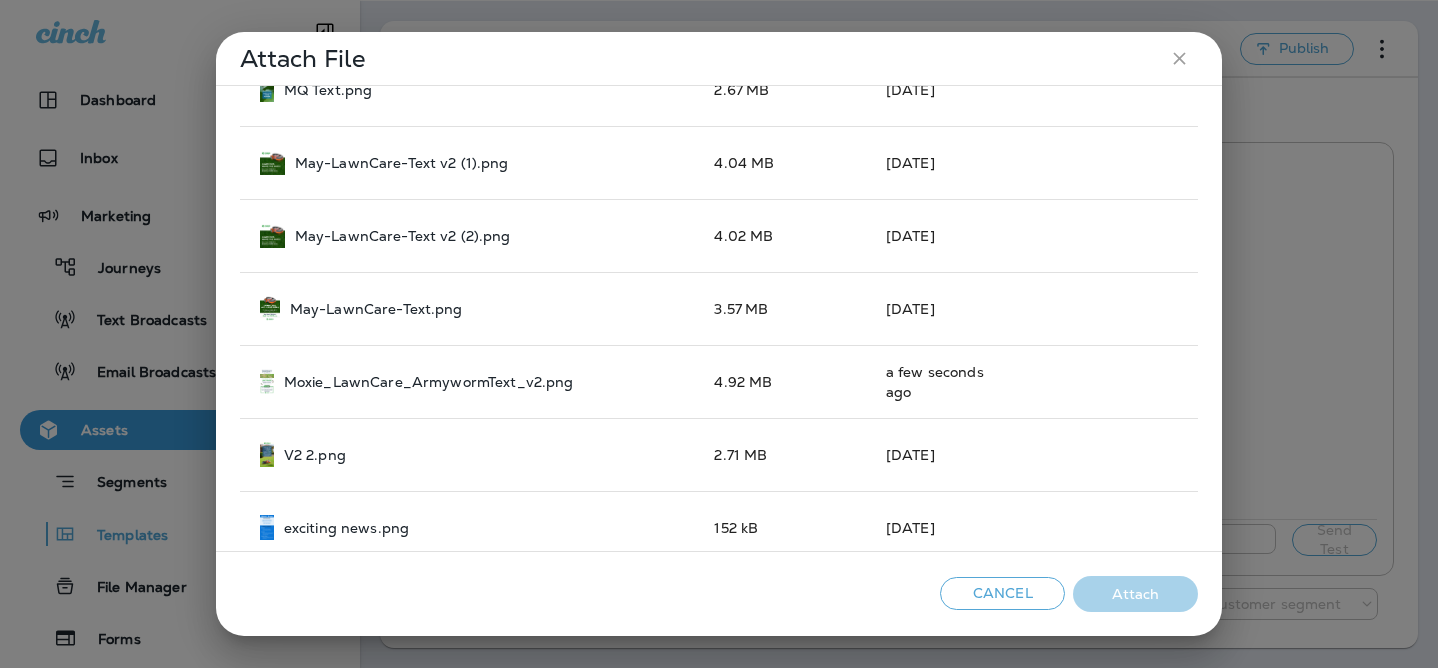 scroll, scrollTop: 1931, scrollLeft: 0, axis: vertical 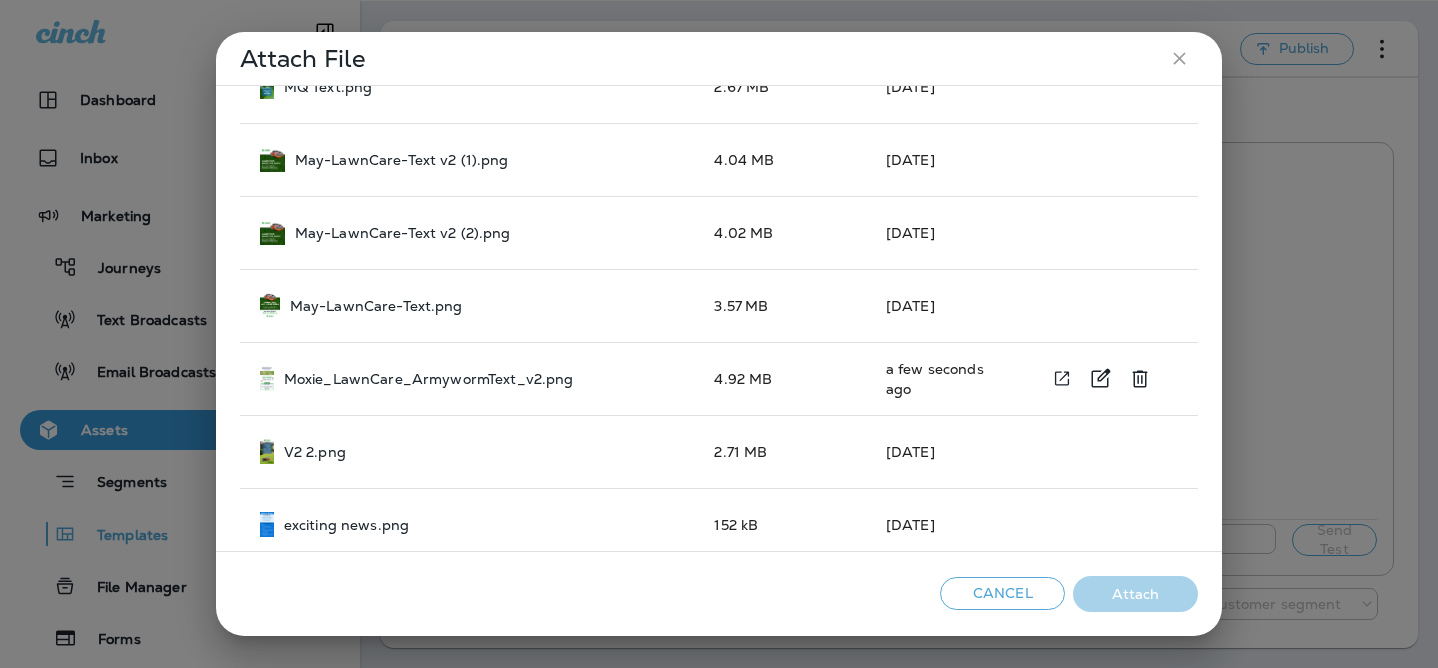 click on "4.92 MB" at bounding box center [783, 378] 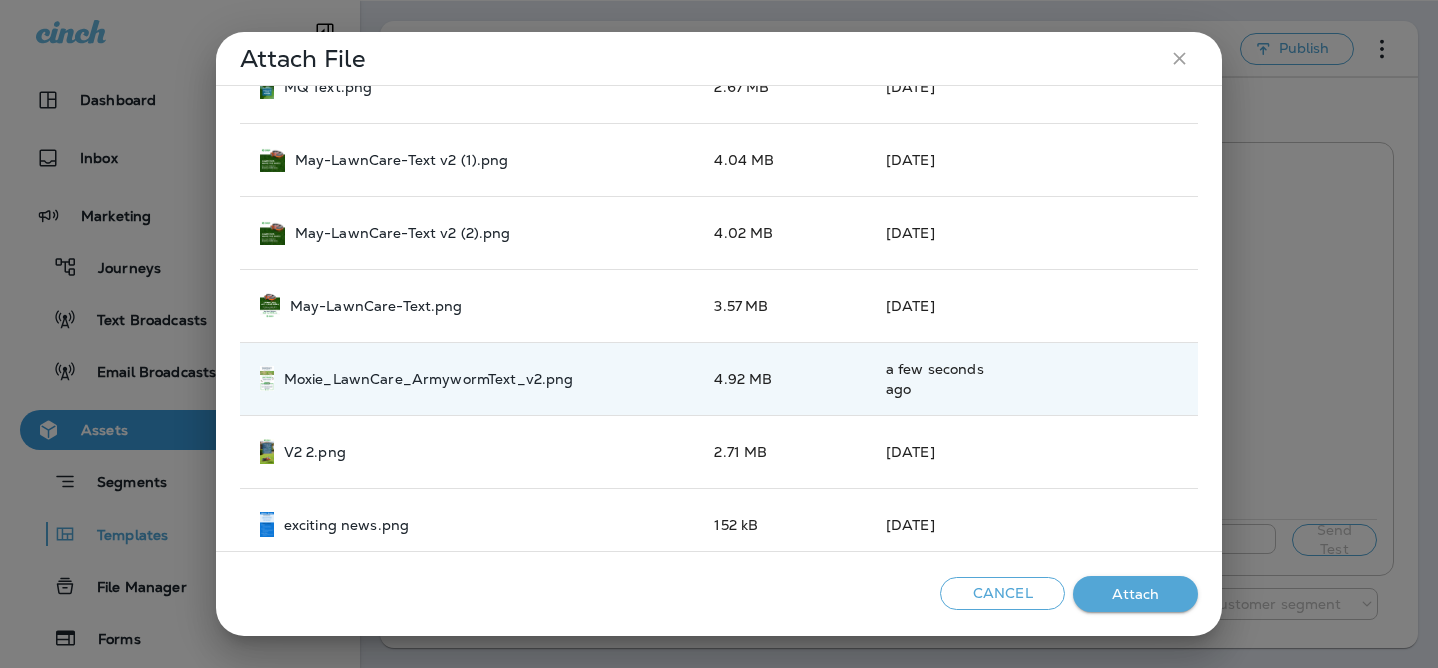 click on "Attach" at bounding box center [1135, 594] 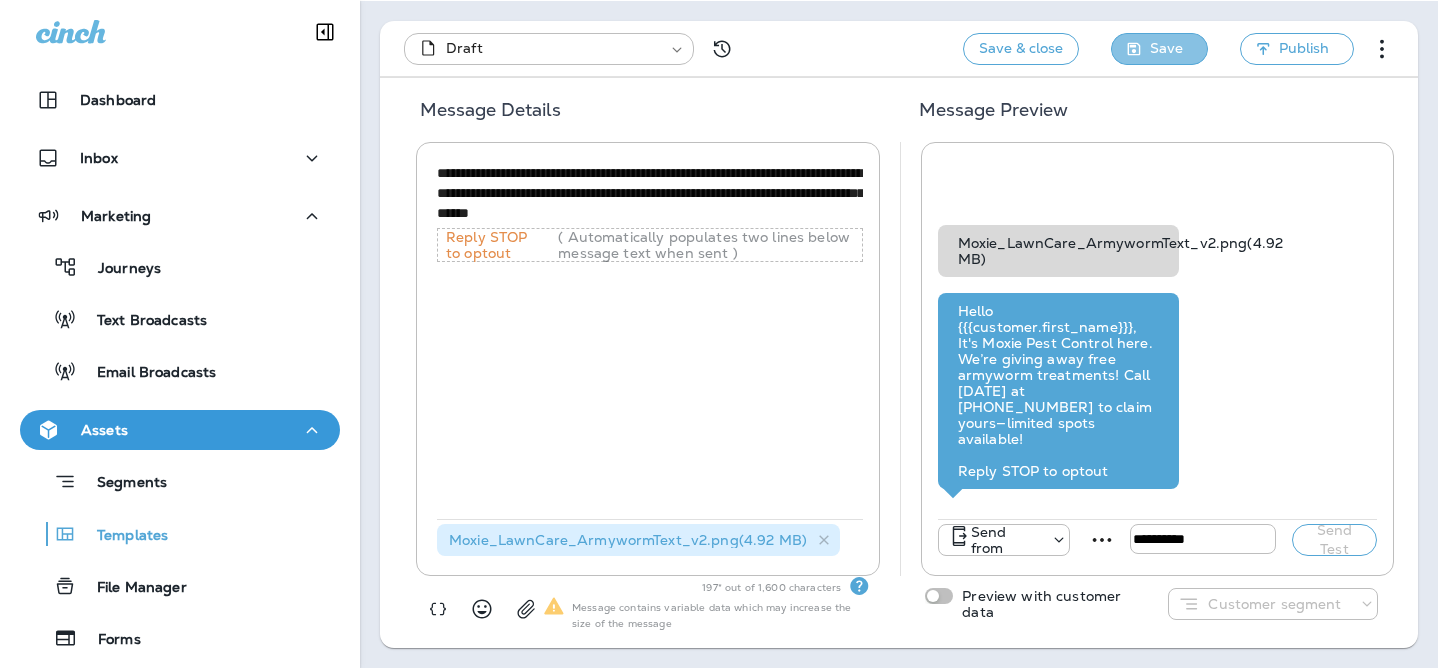 click on "Save" at bounding box center [1166, 48] 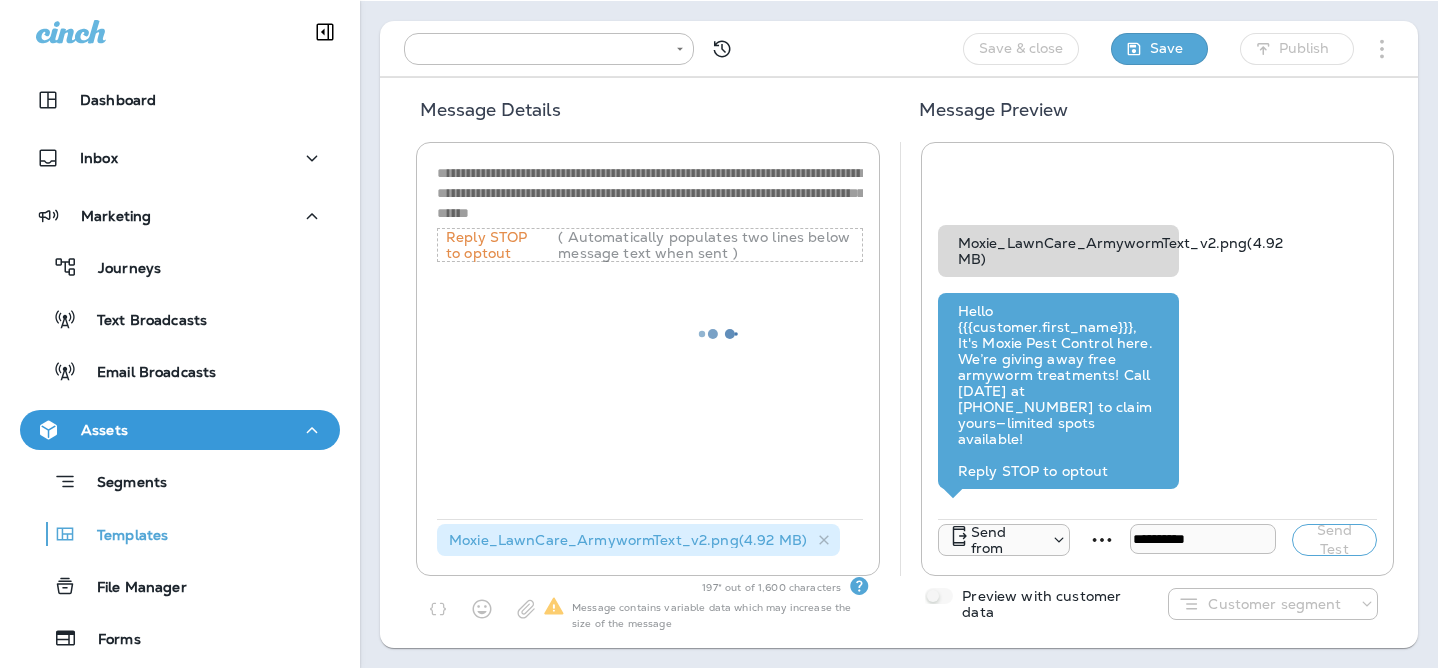 type on "**********" 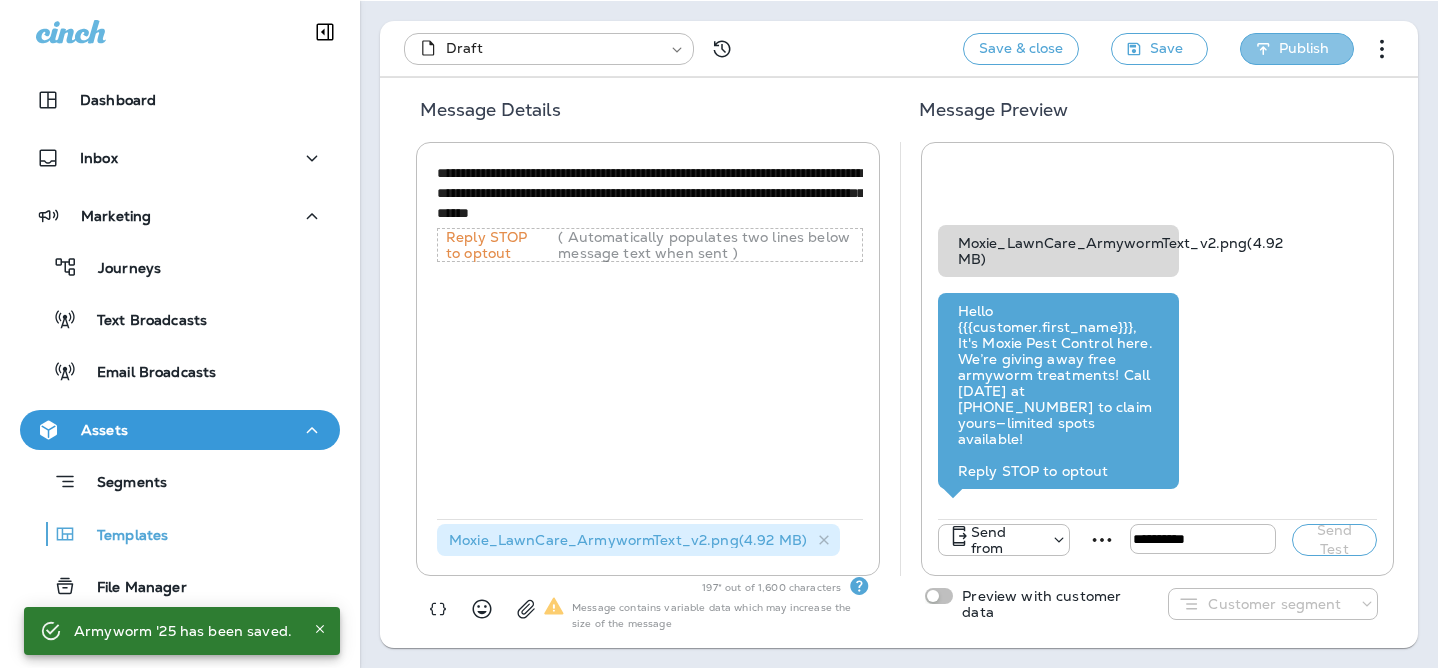 click on "Publish" at bounding box center [1304, 48] 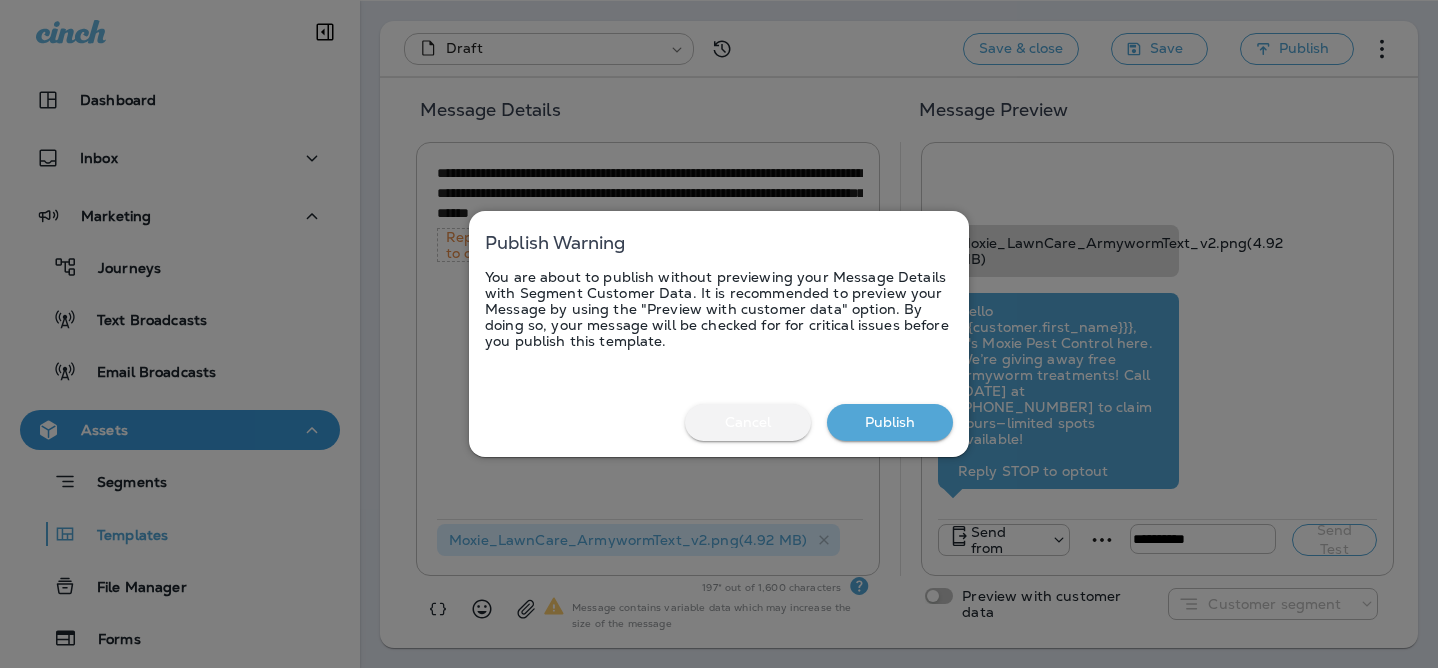 click on "Cancel" at bounding box center [748, 422] 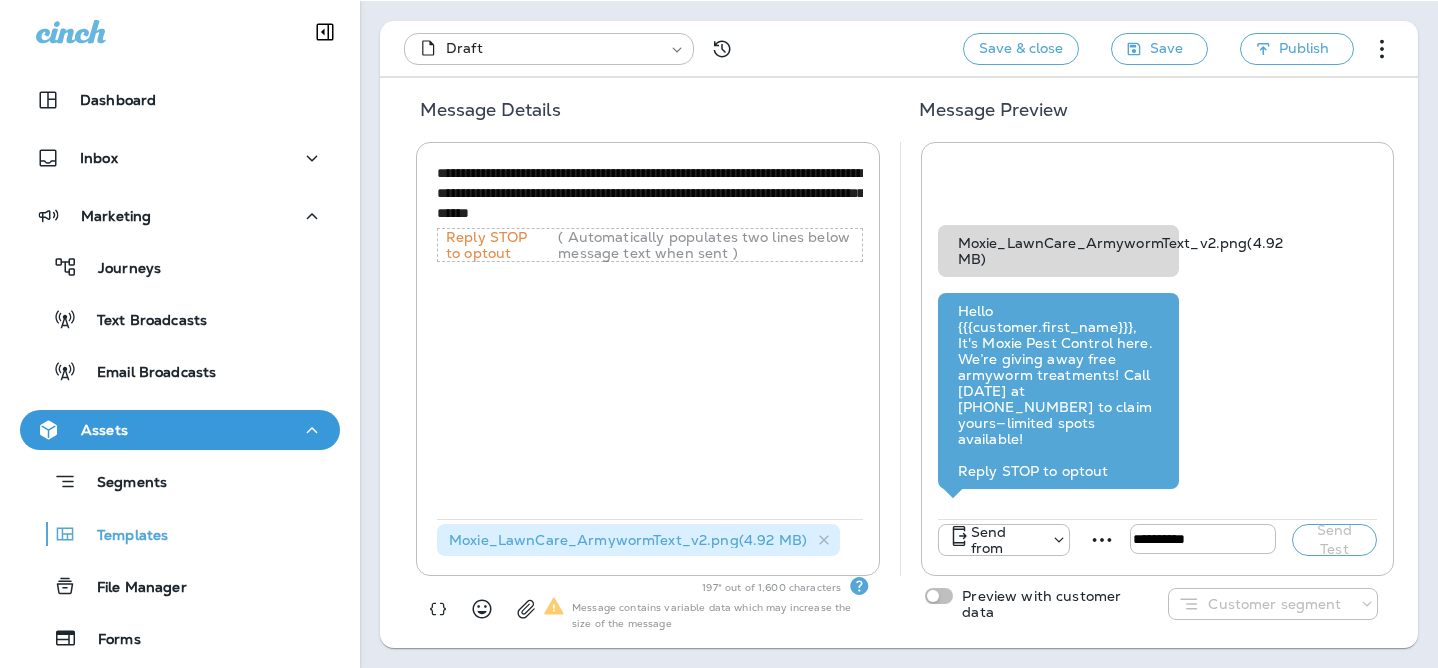 click on "Send from" at bounding box center [1006, 540] 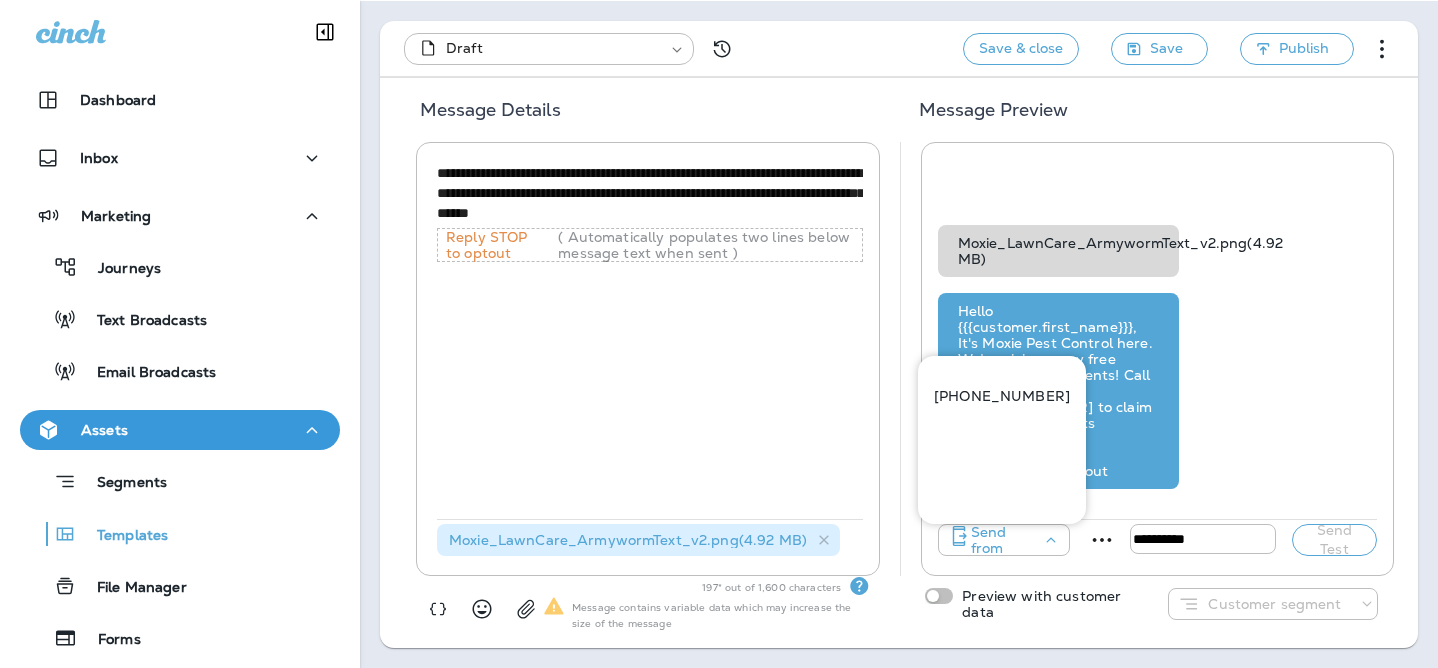 click on "+1 (817) 482-3792" at bounding box center [1002, 396] 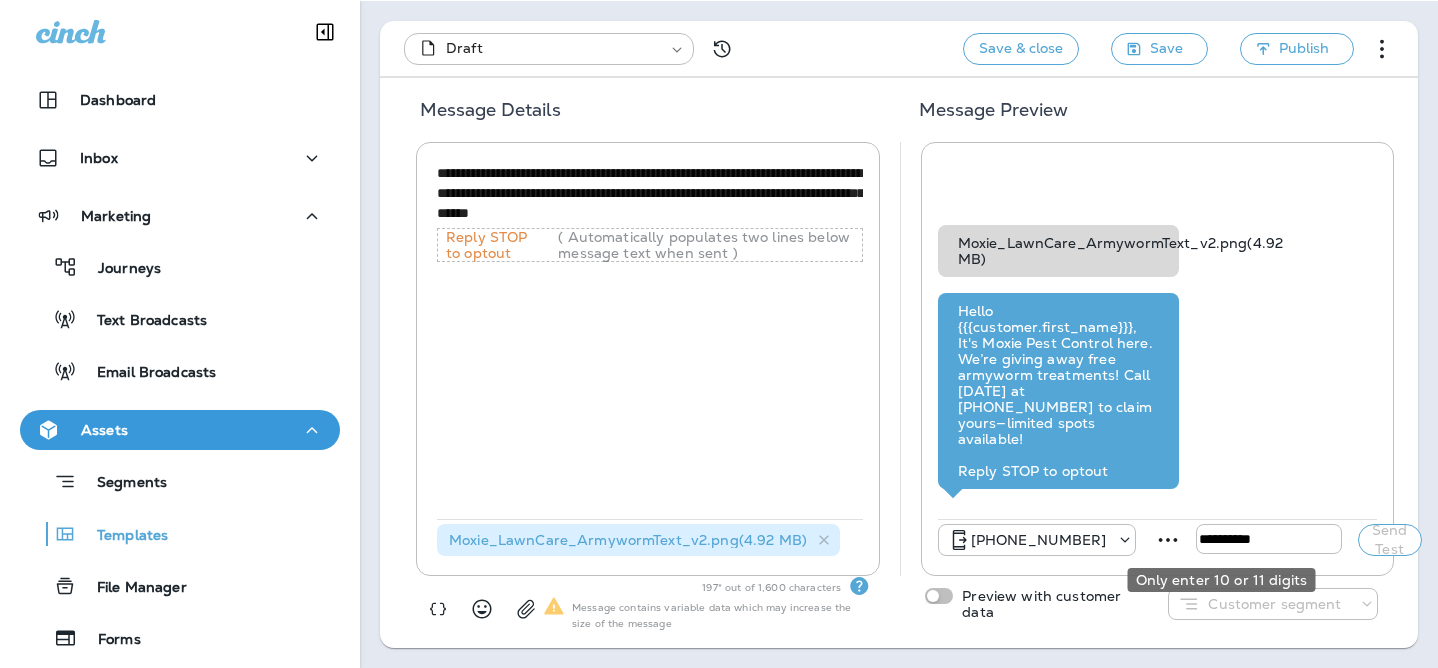 click at bounding box center (1269, 539) 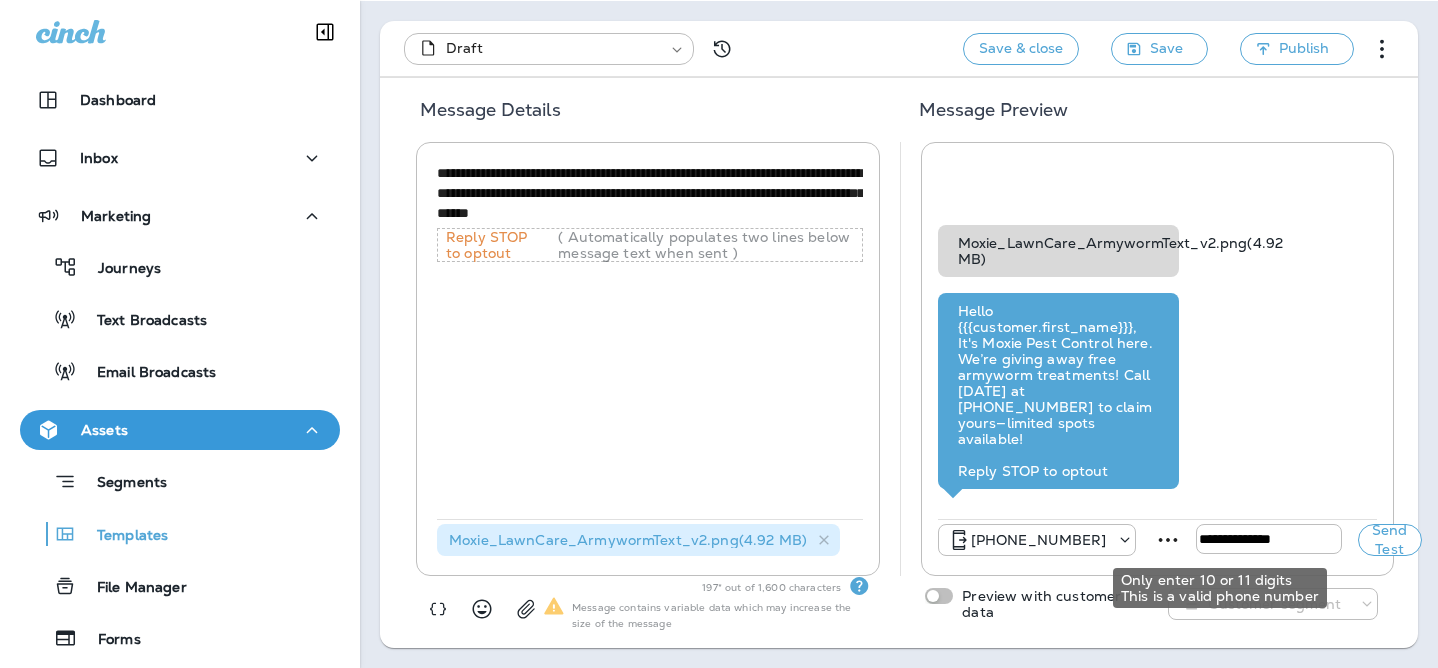 type on "**********" 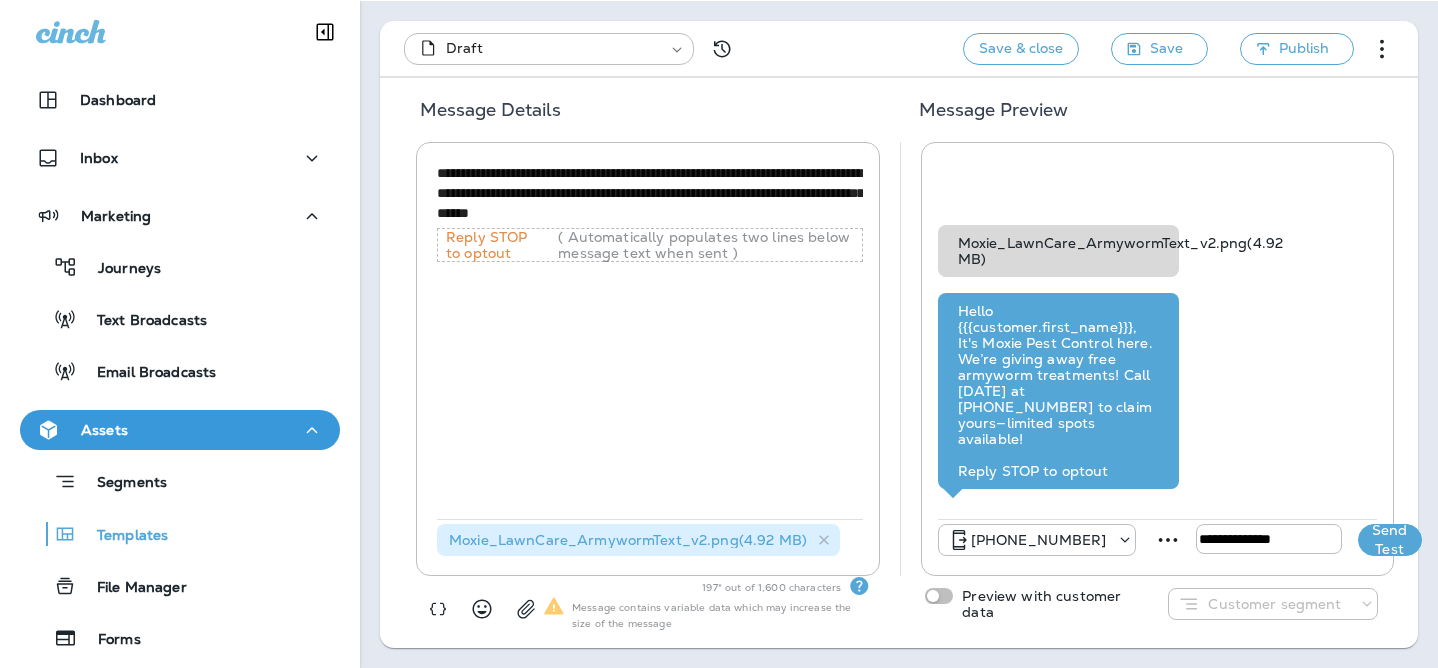click on "Send Test" at bounding box center (1390, 540) 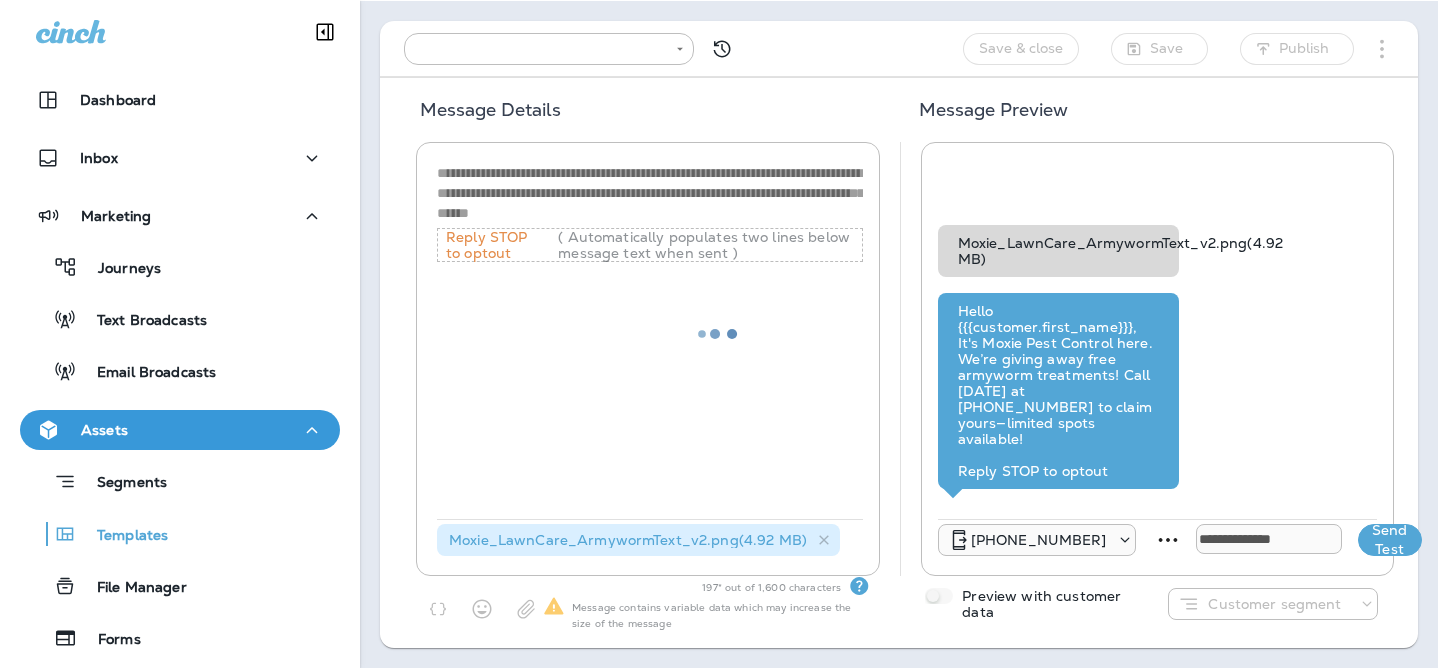 type on "**********" 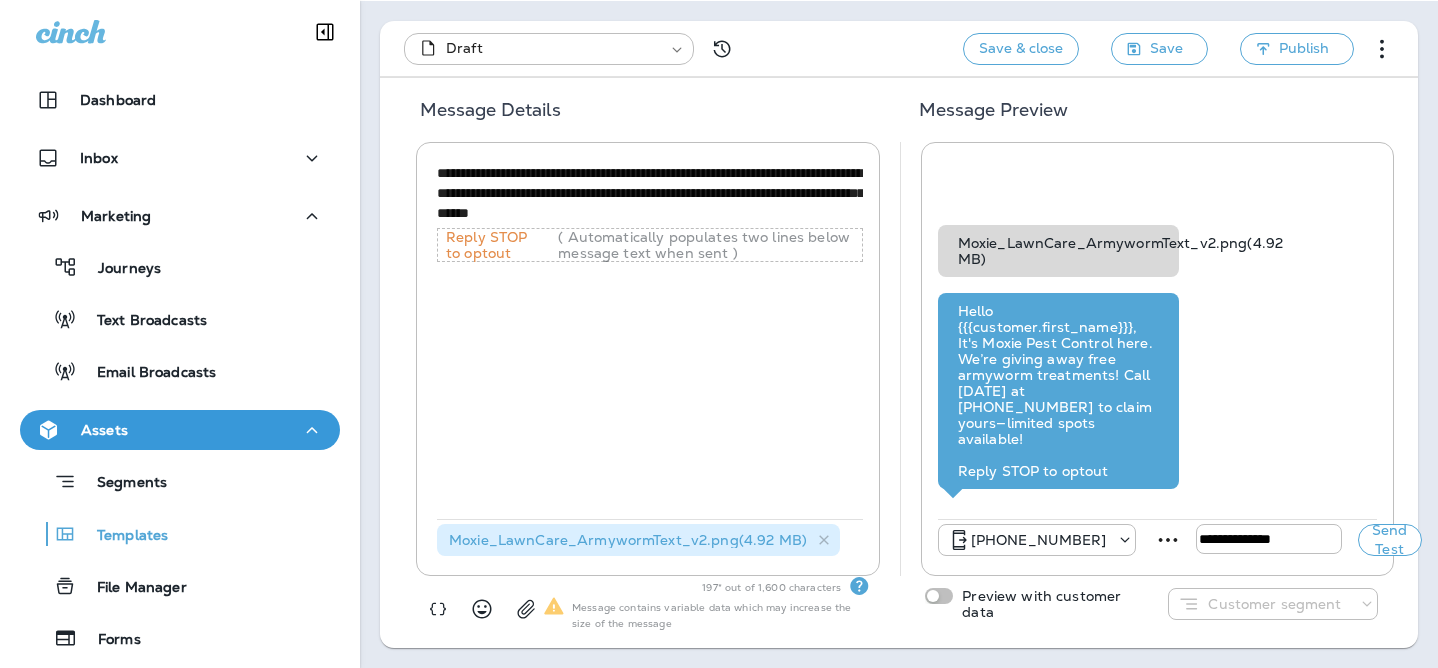 click on "**********" at bounding box center [650, 193] 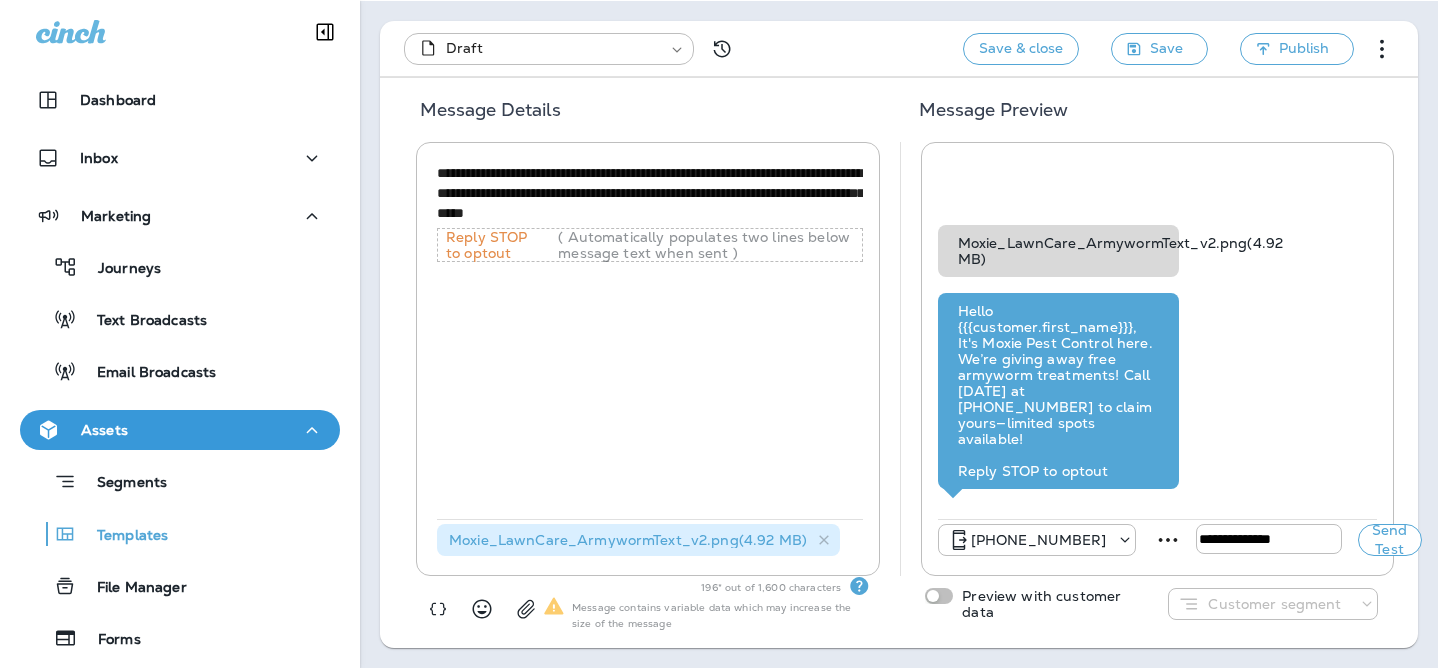 click on "**********" at bounding box center [650, 193] 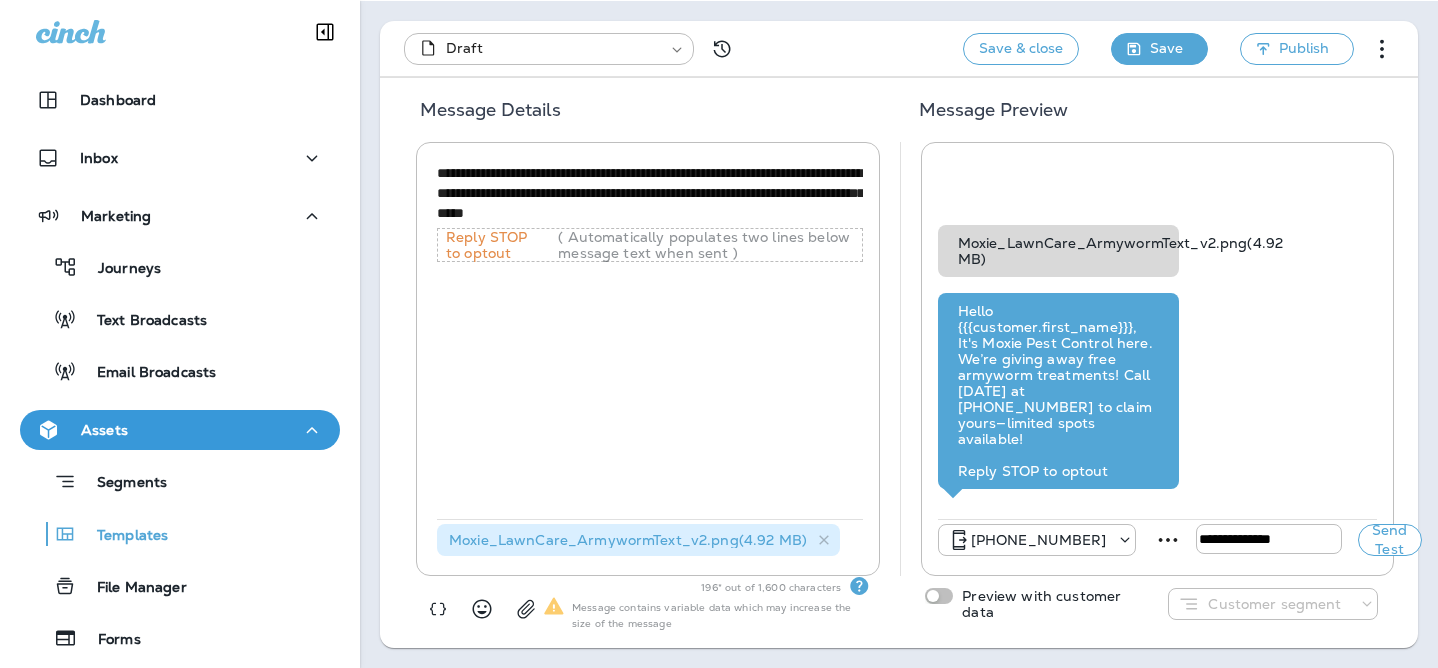 type on "**********" 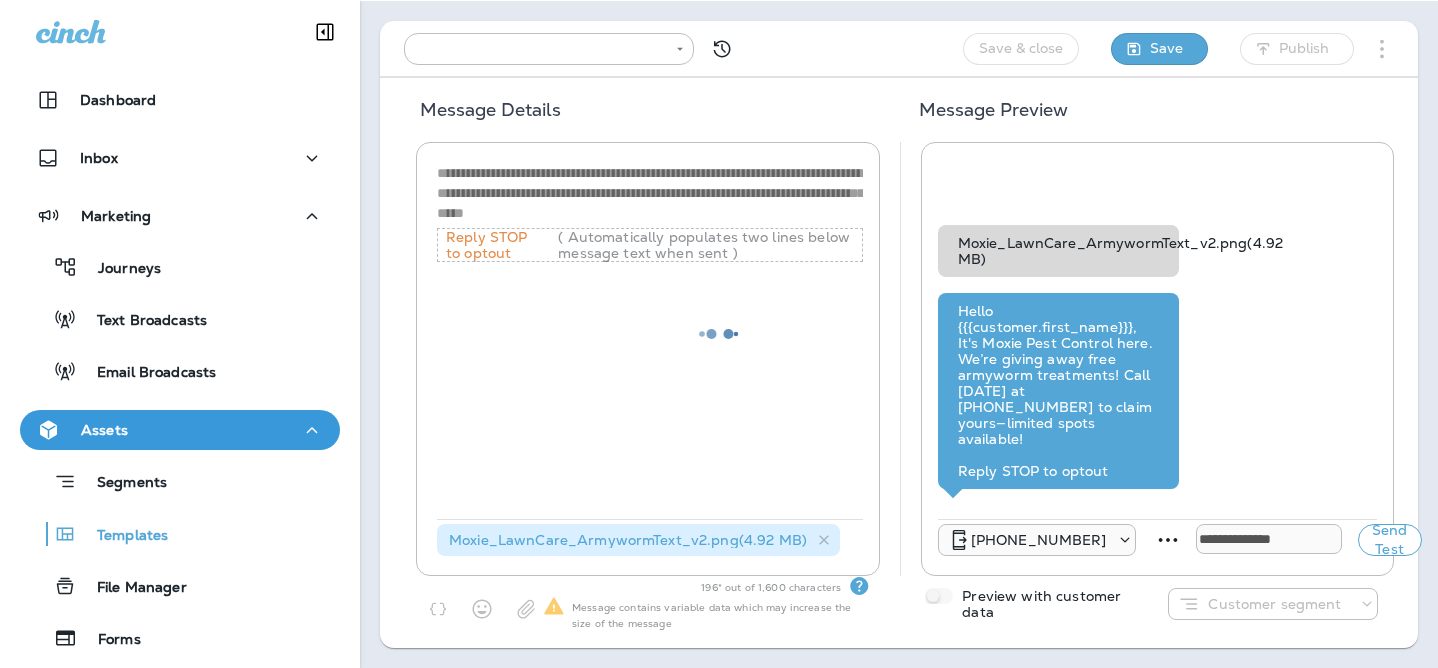 type on "**********" 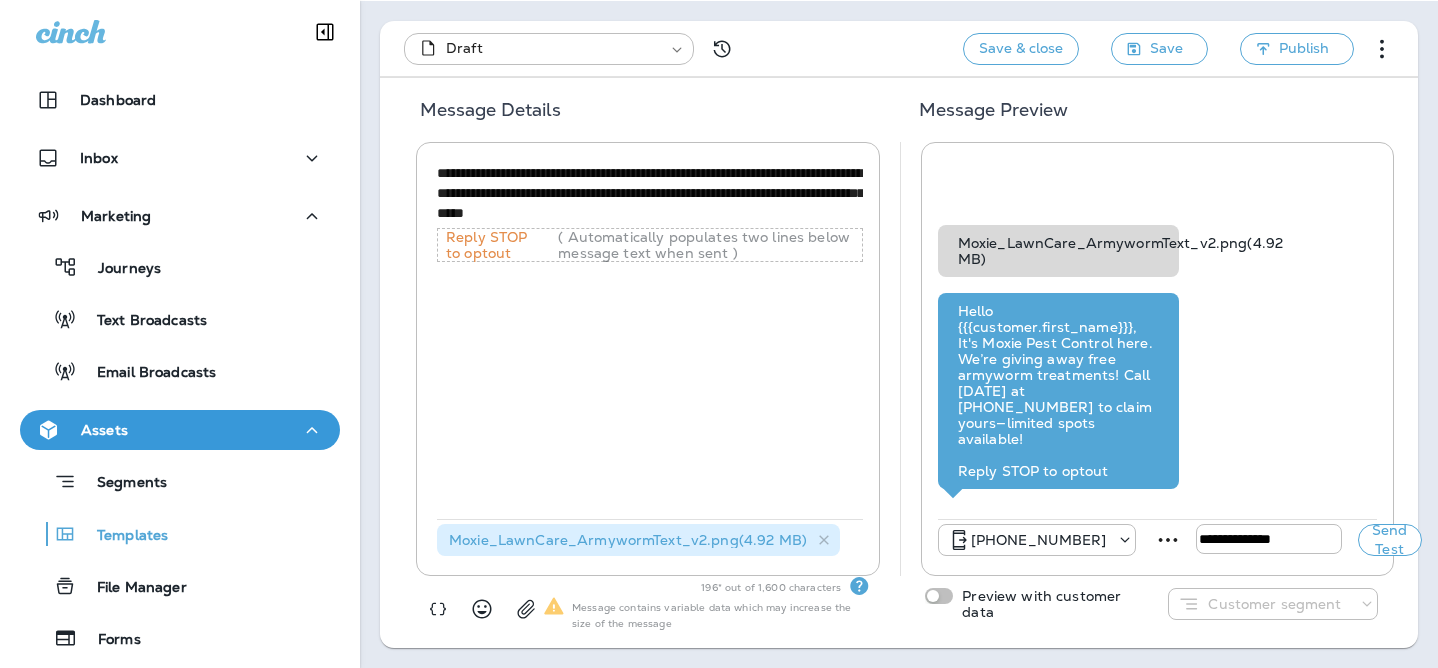 drag, startPoint x: 541, startPoint y: 213, endPoint x: 427, endPoint y: 215, distance: 114.01754 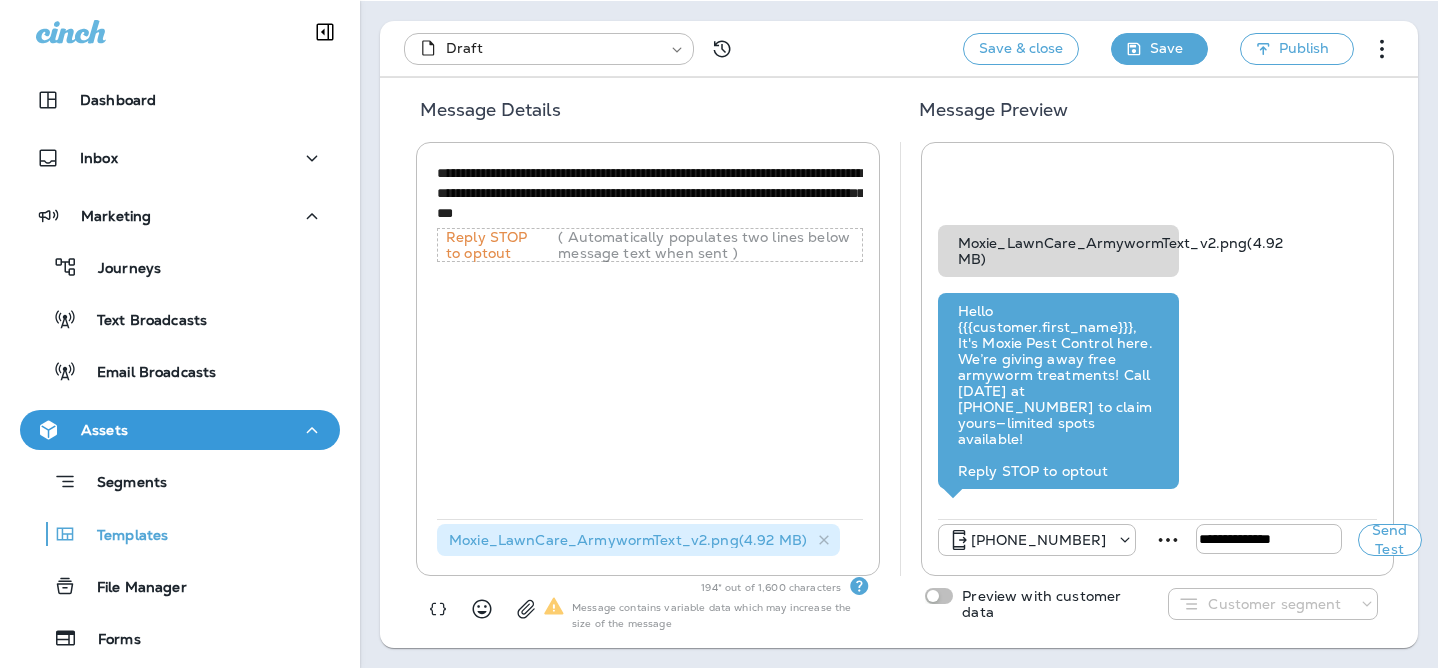 type on "**********" 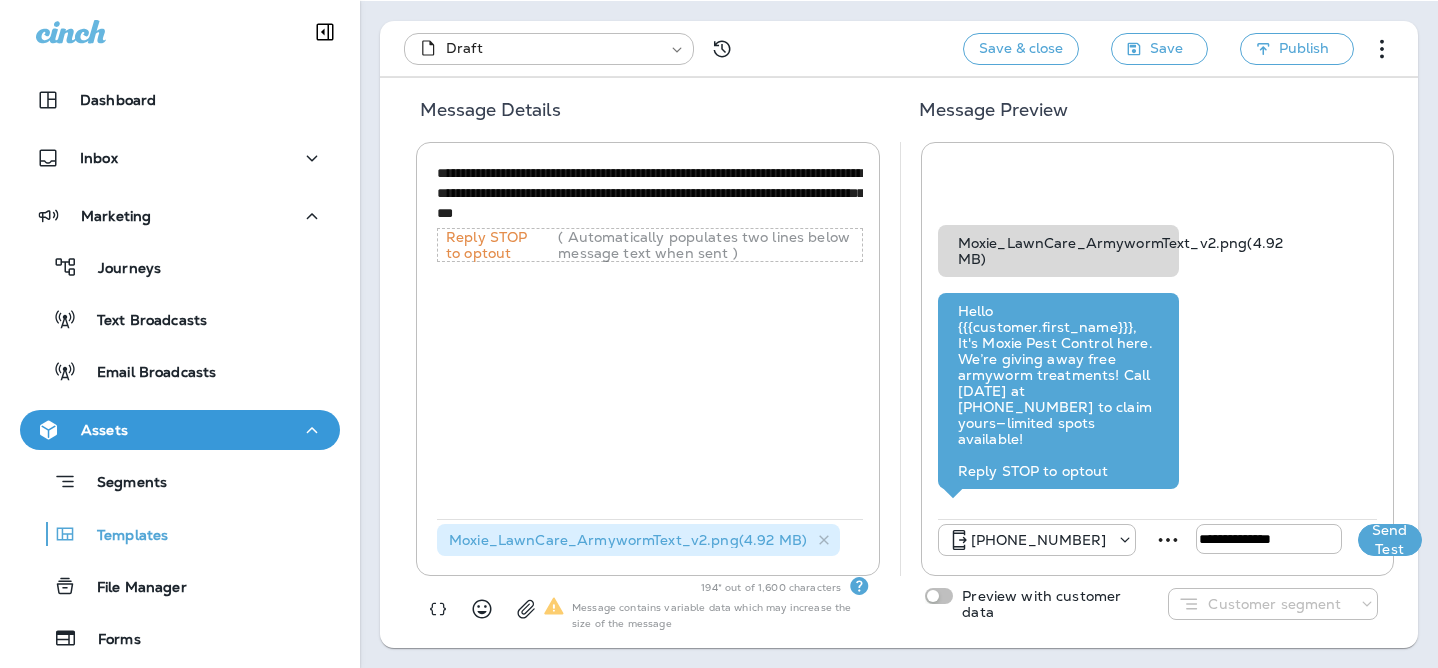 click on "Send Test" at bounding box center [1390, 540] 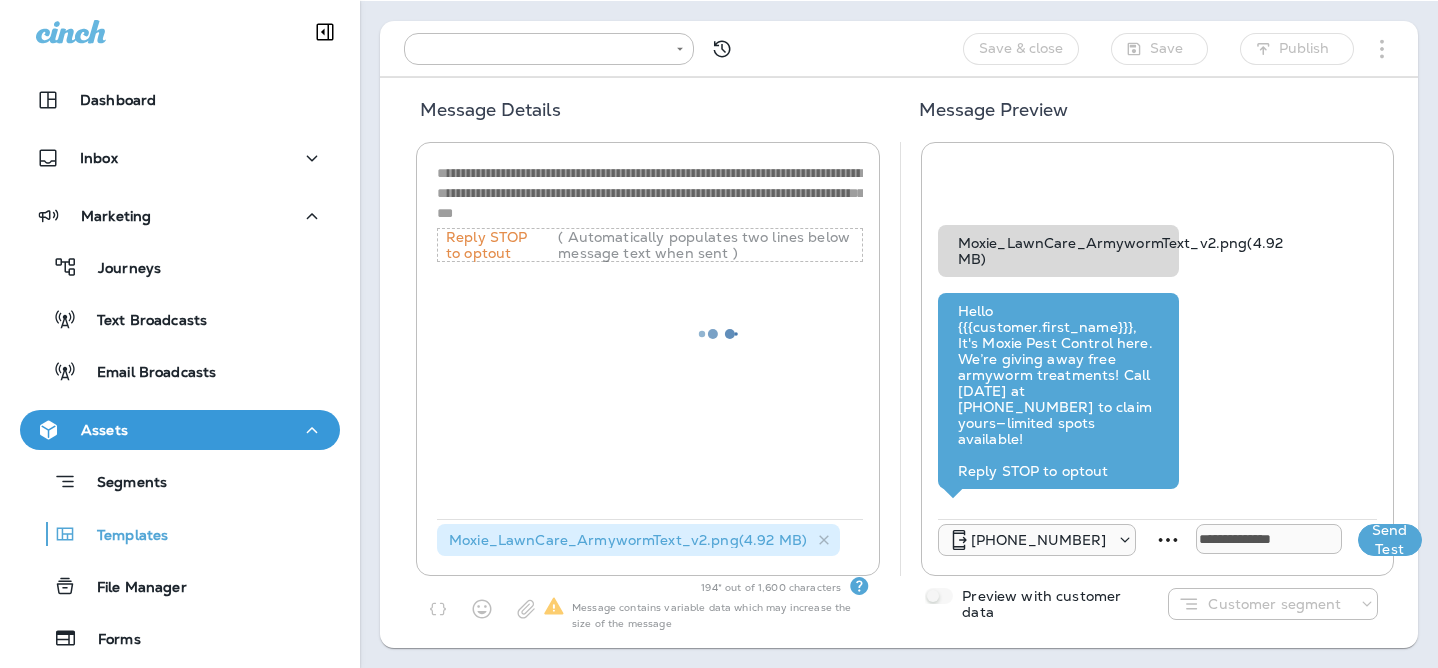 type on "**********" 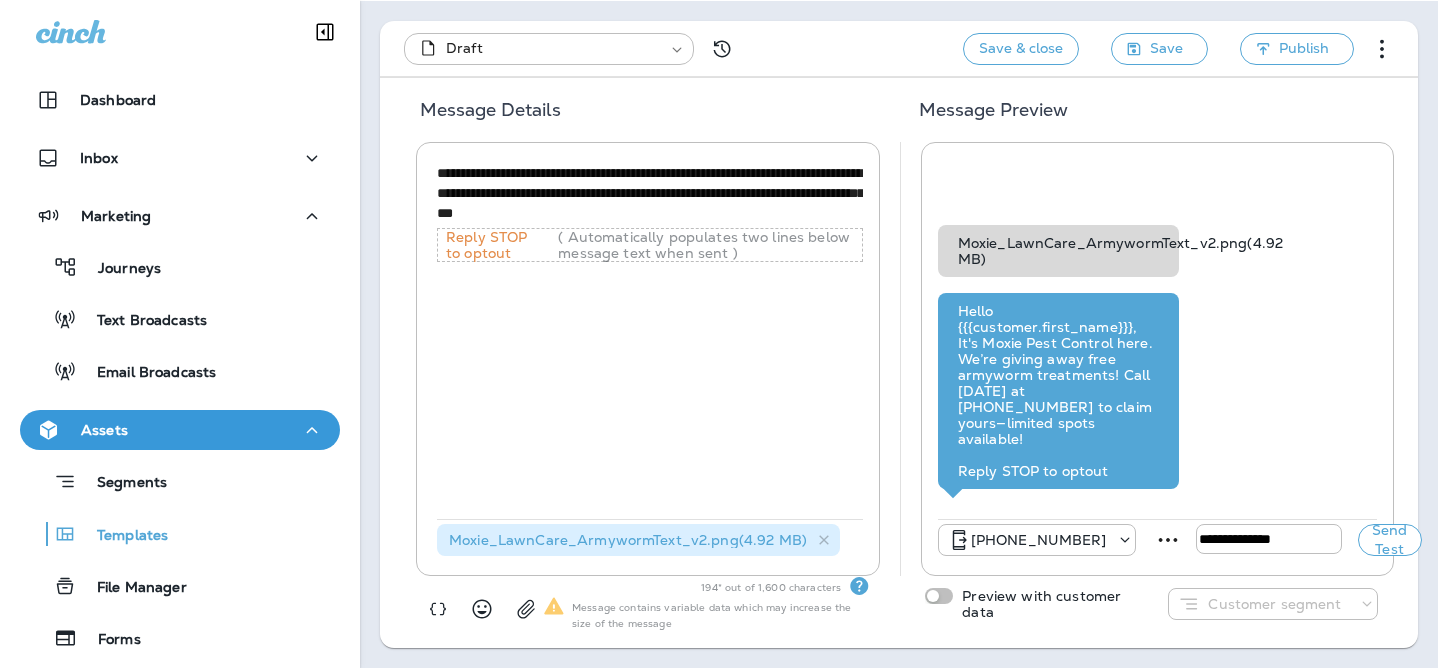 click on "**********" at bounding box center (650, 193) 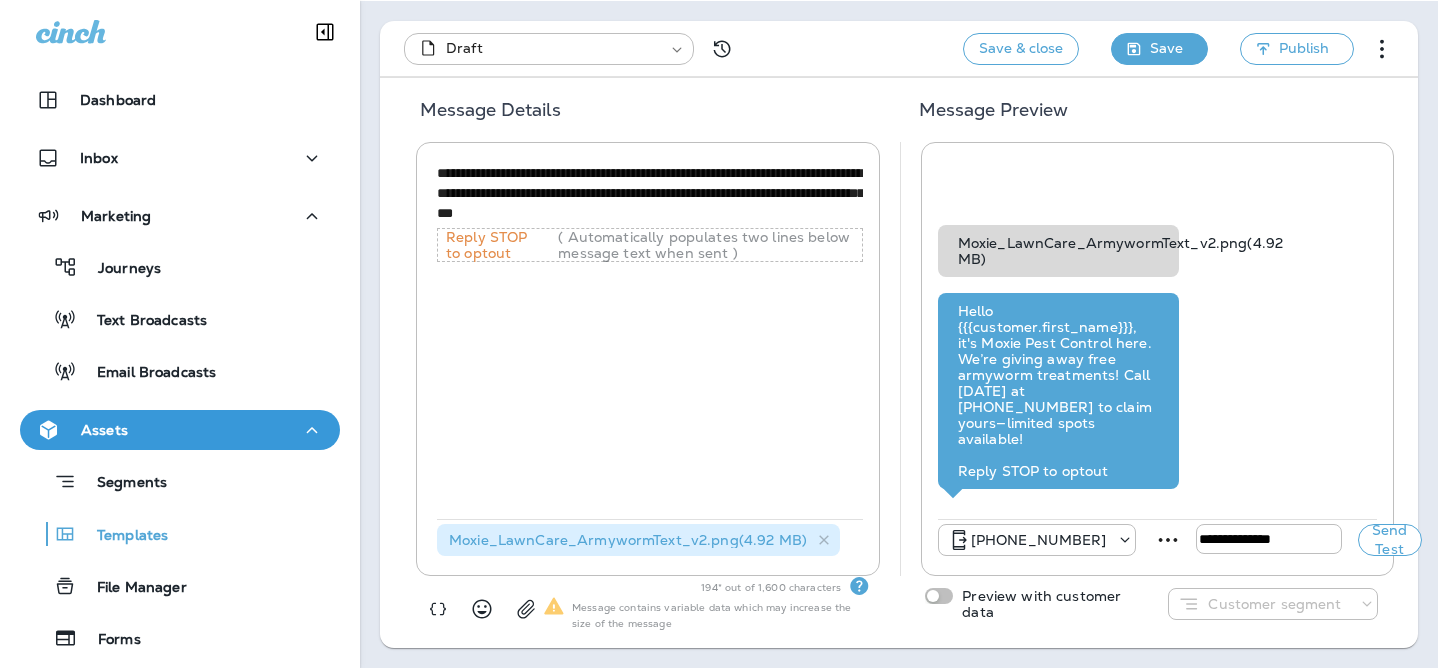 type on "**********" 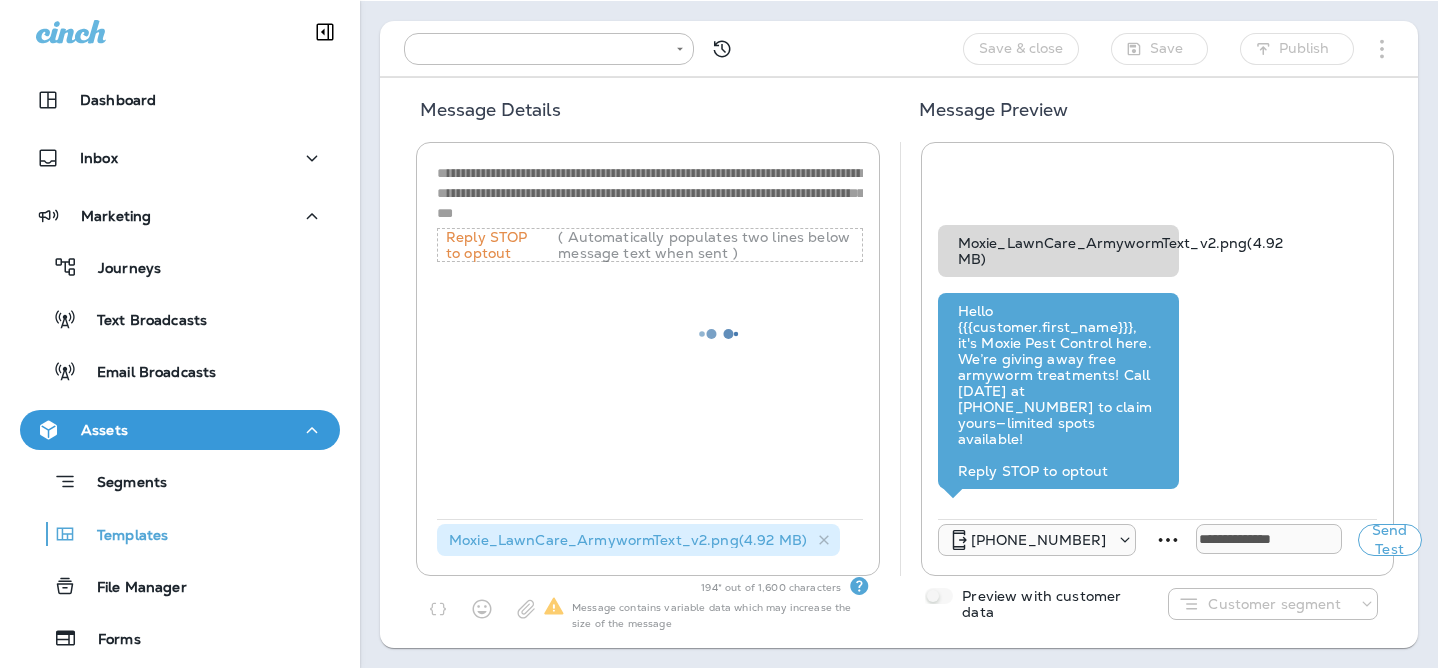 type on "**********" 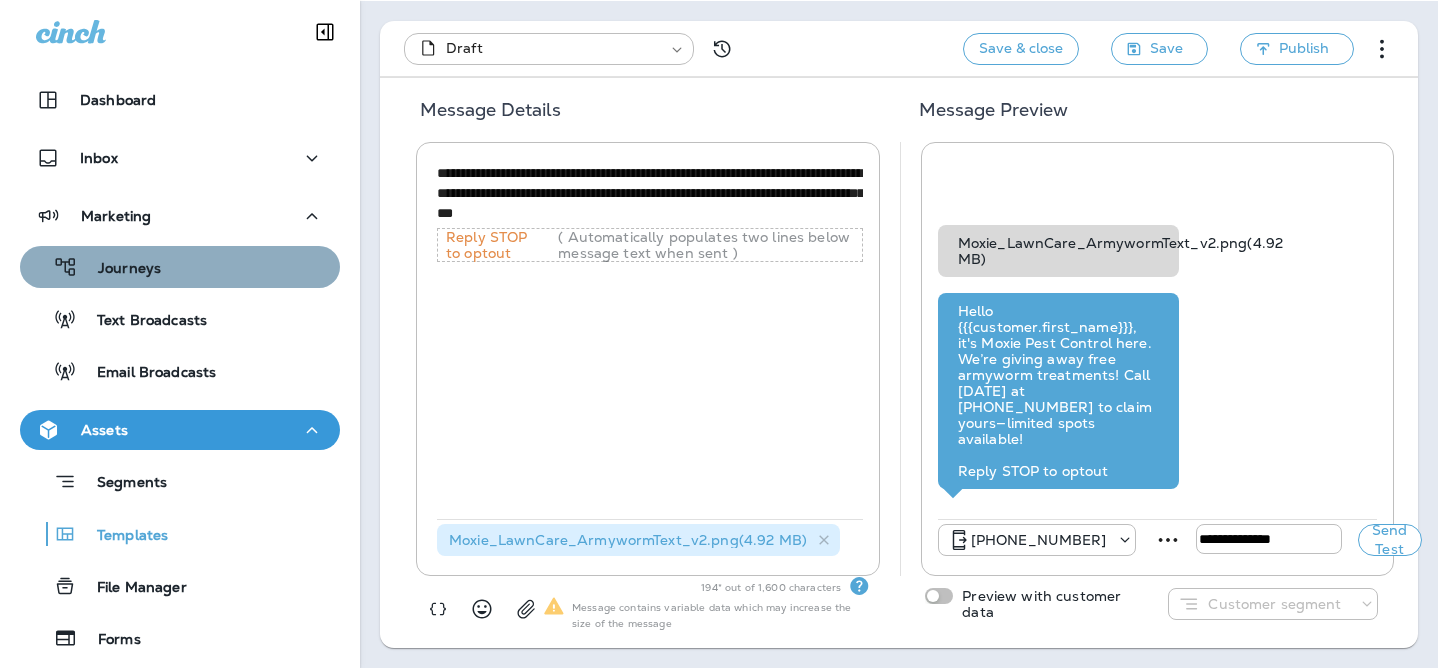click on "Journeys" at bounding box center [180, 267] 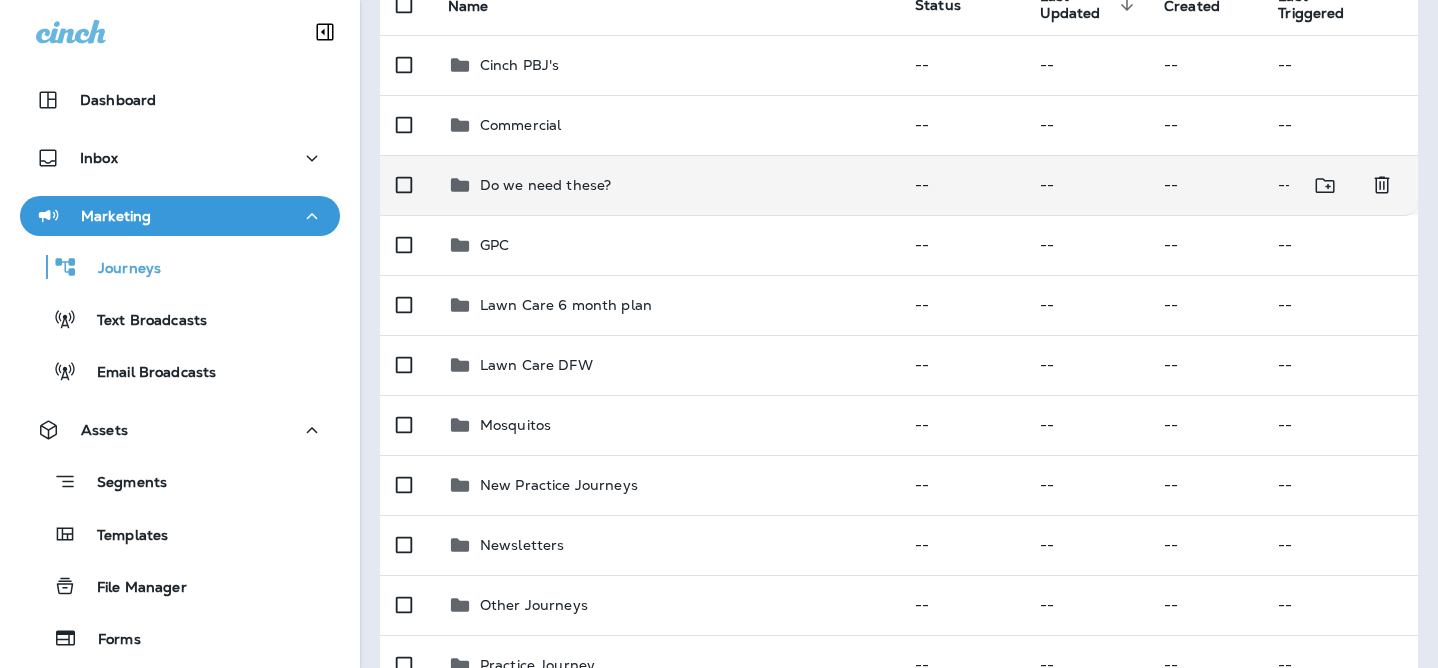 scroll, scrollTop: 513, scrollLeft: 0, axis: vertical 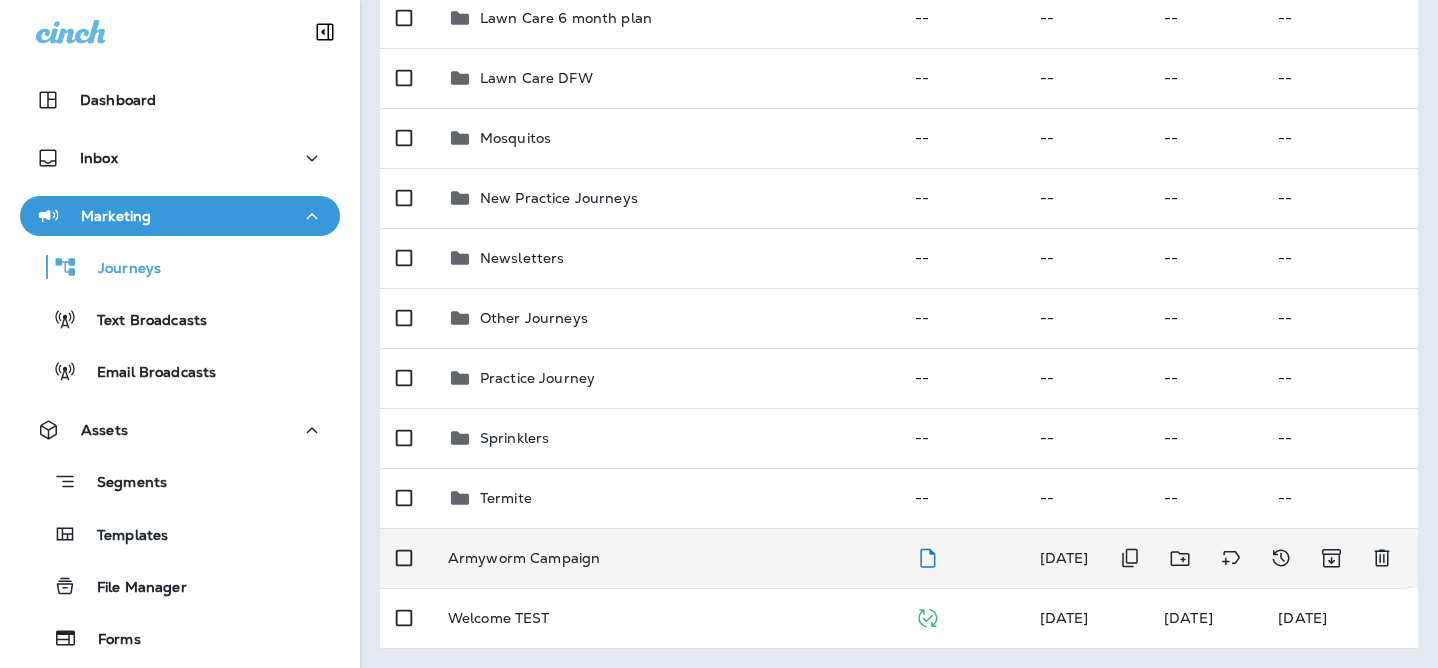 click on "Armyworm Campaign" at bounding box center (524, 558) 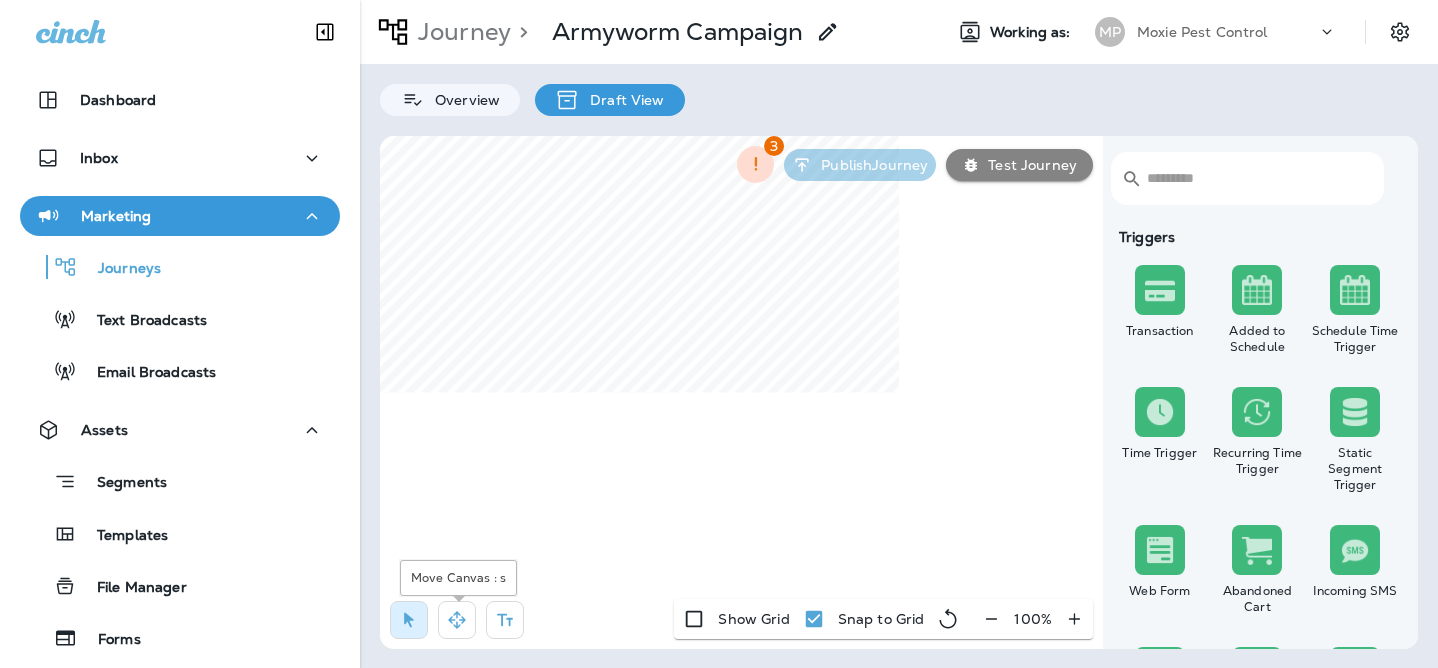 click 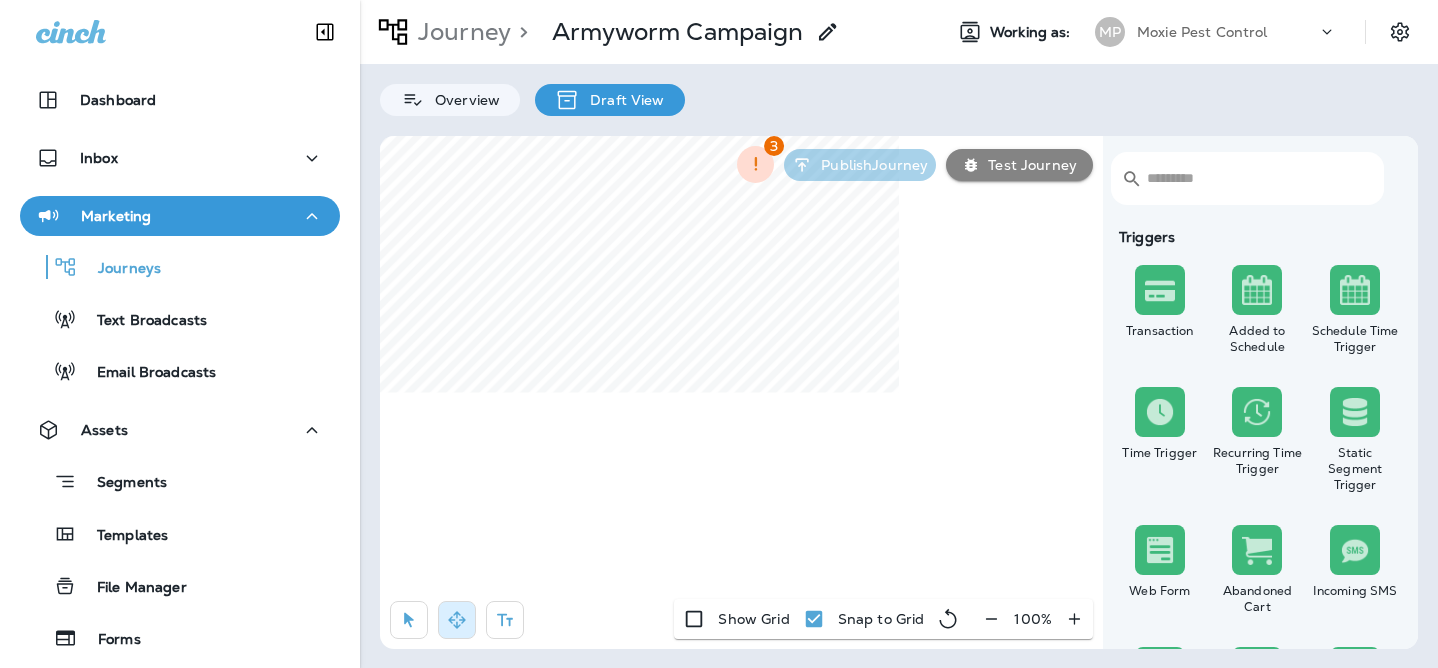 select on "*****" 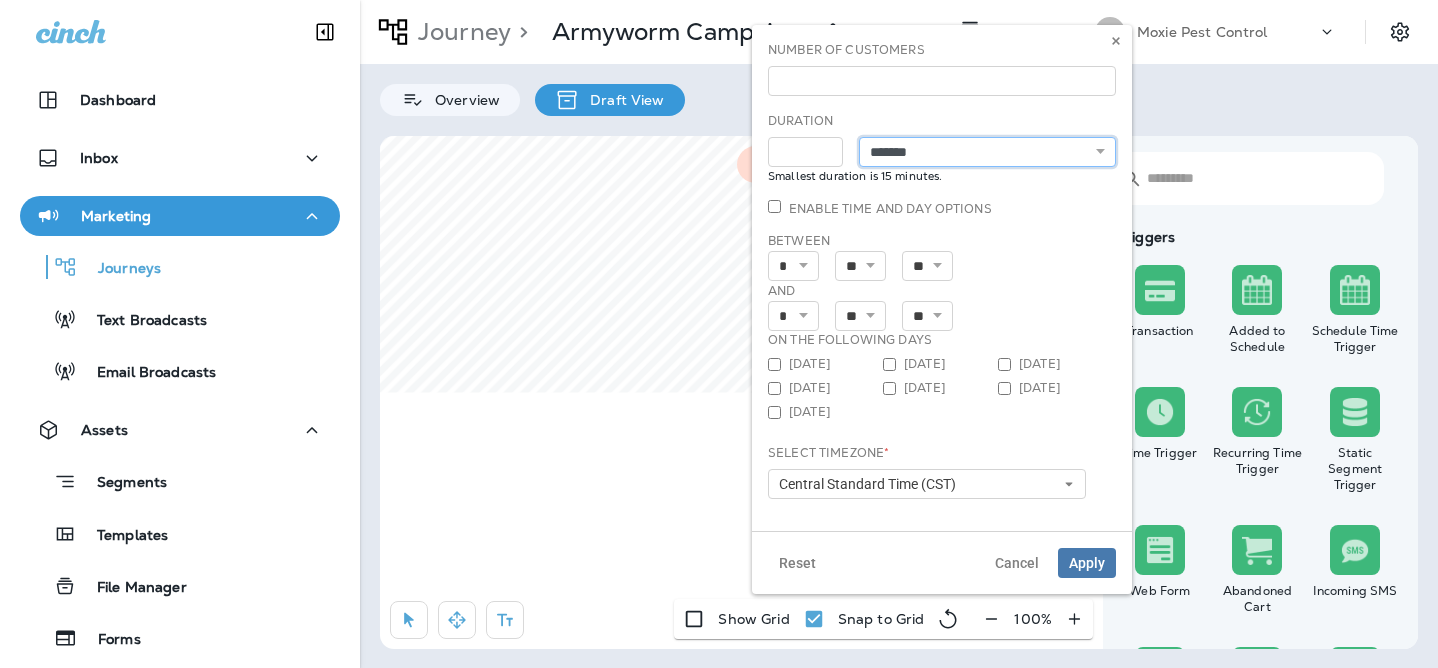 click on "**********" at bounding box center [987, 152] 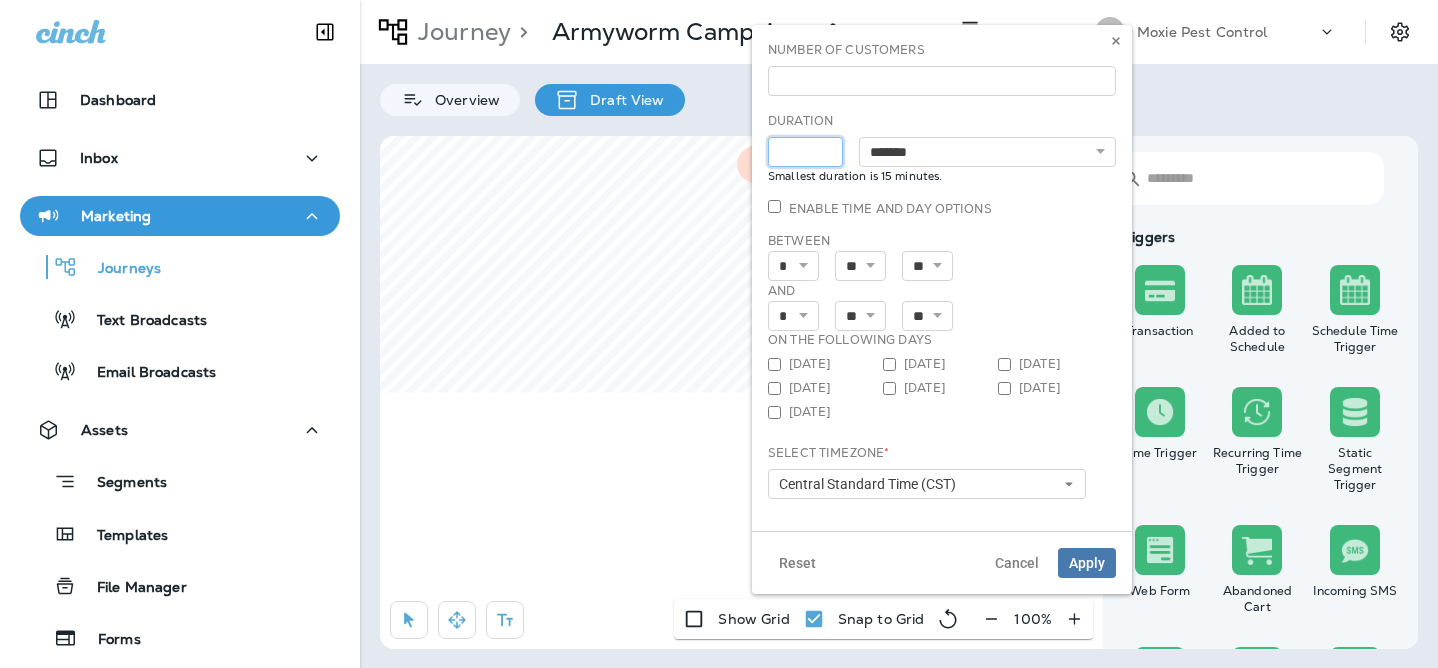 click on "**" at bounding box center (805, 152) 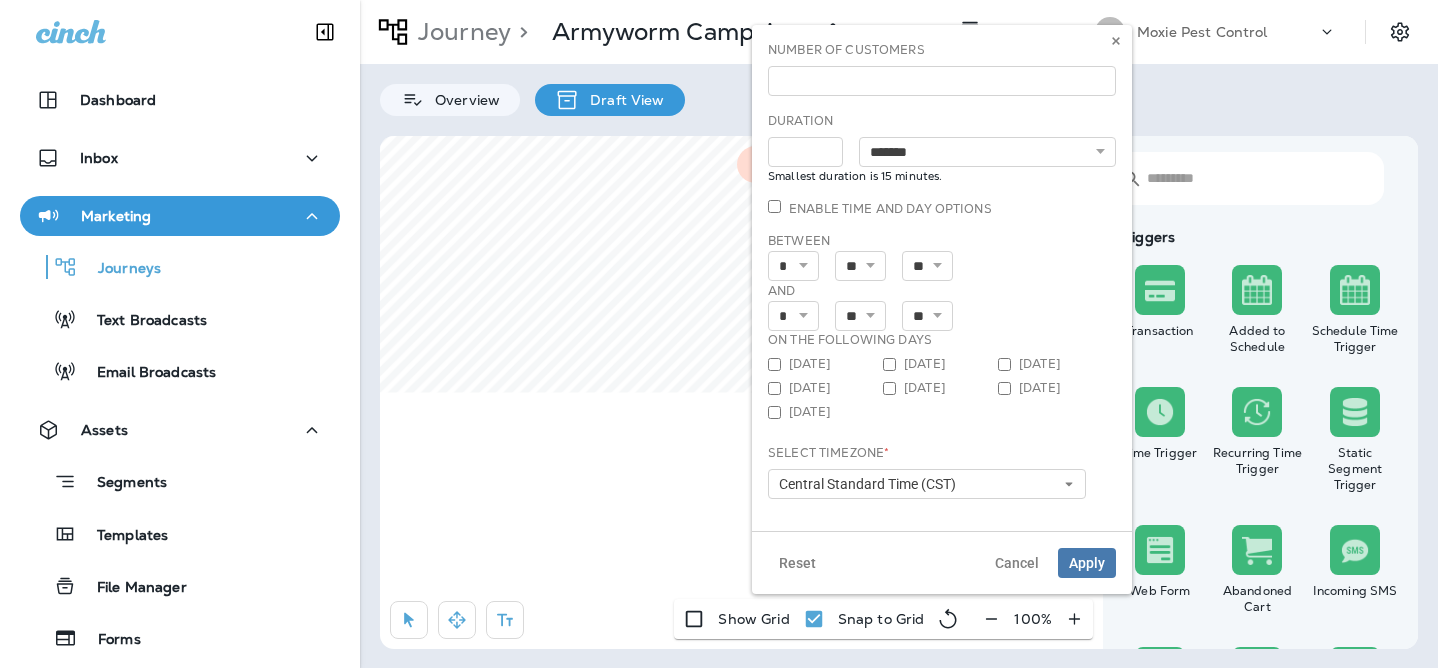 click on "Enable time and day options" at bounding box center (942, 212) 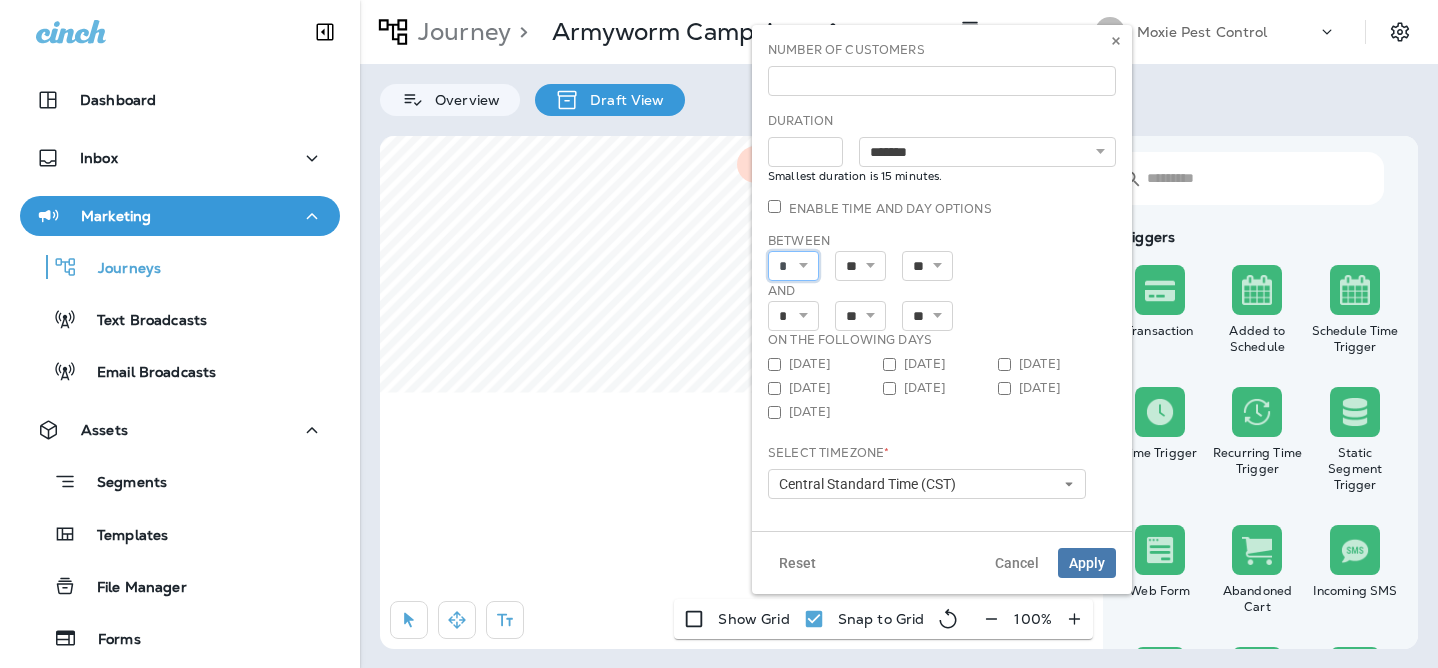 click on "* * * * * * * * * ** ** **" at bounding box center (793, 266) 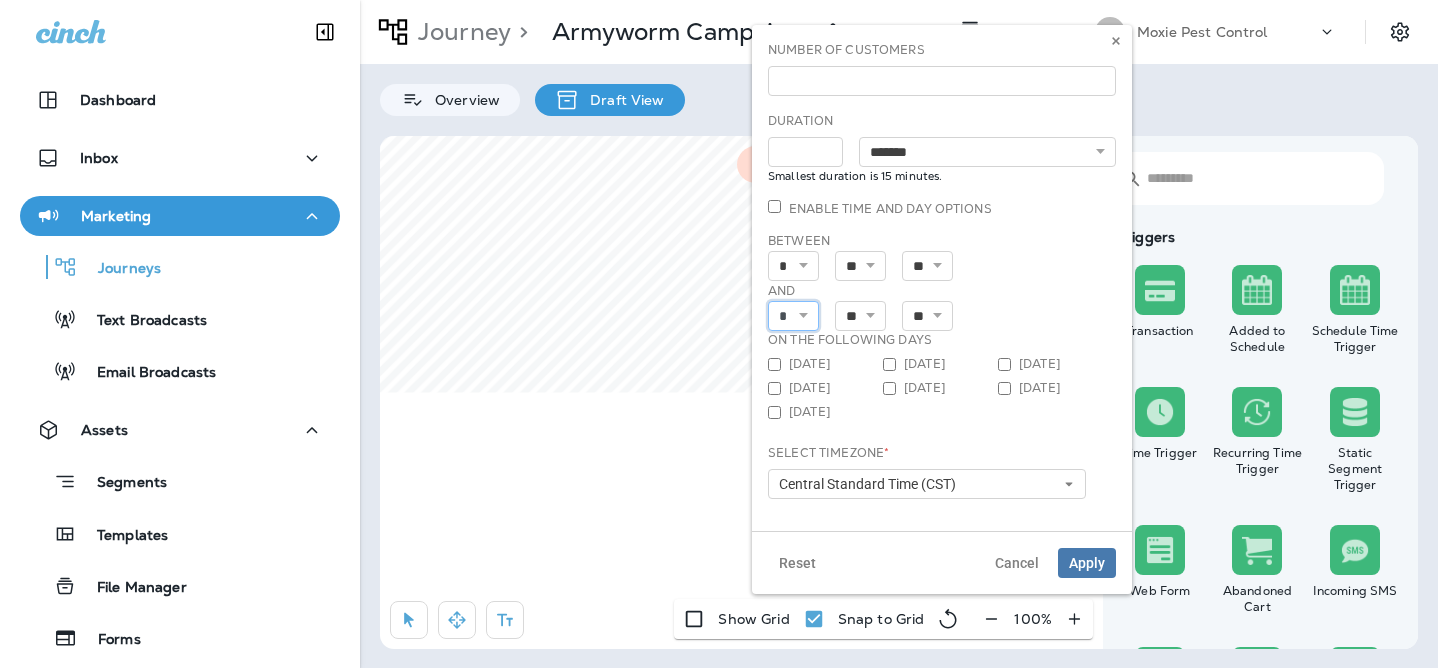 click on "* * * * * * * * * ** ** **" at bounding box center (793, 316) 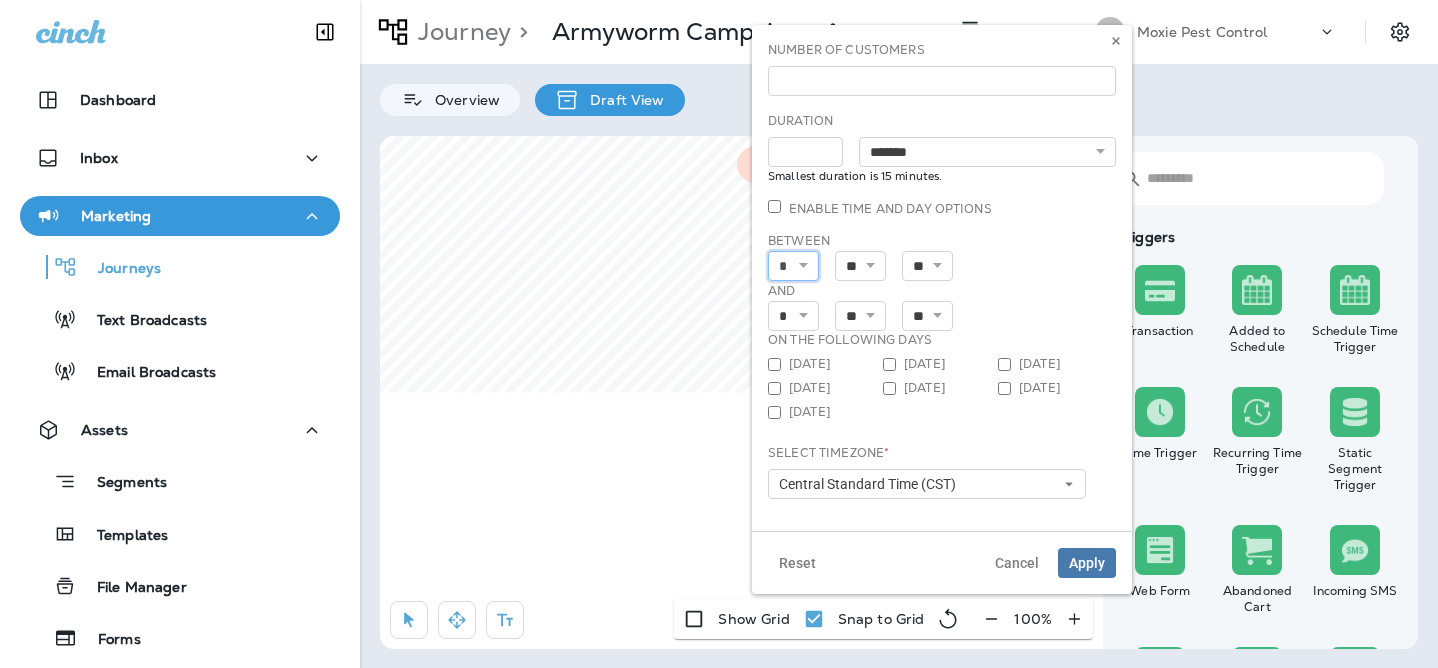 click on "* * * * * * * * * ** ** **" at bounding box center (793, 266) 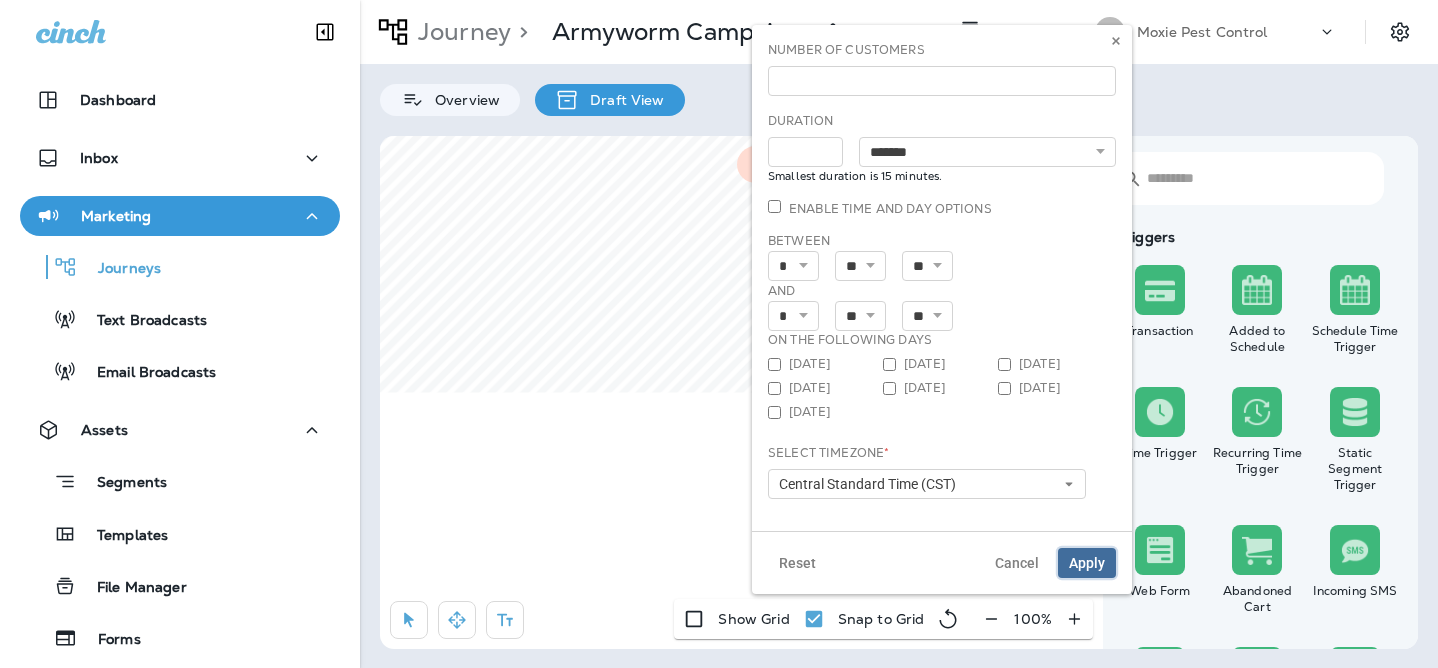 click on "Apply" at bounding box center [1087, 563] 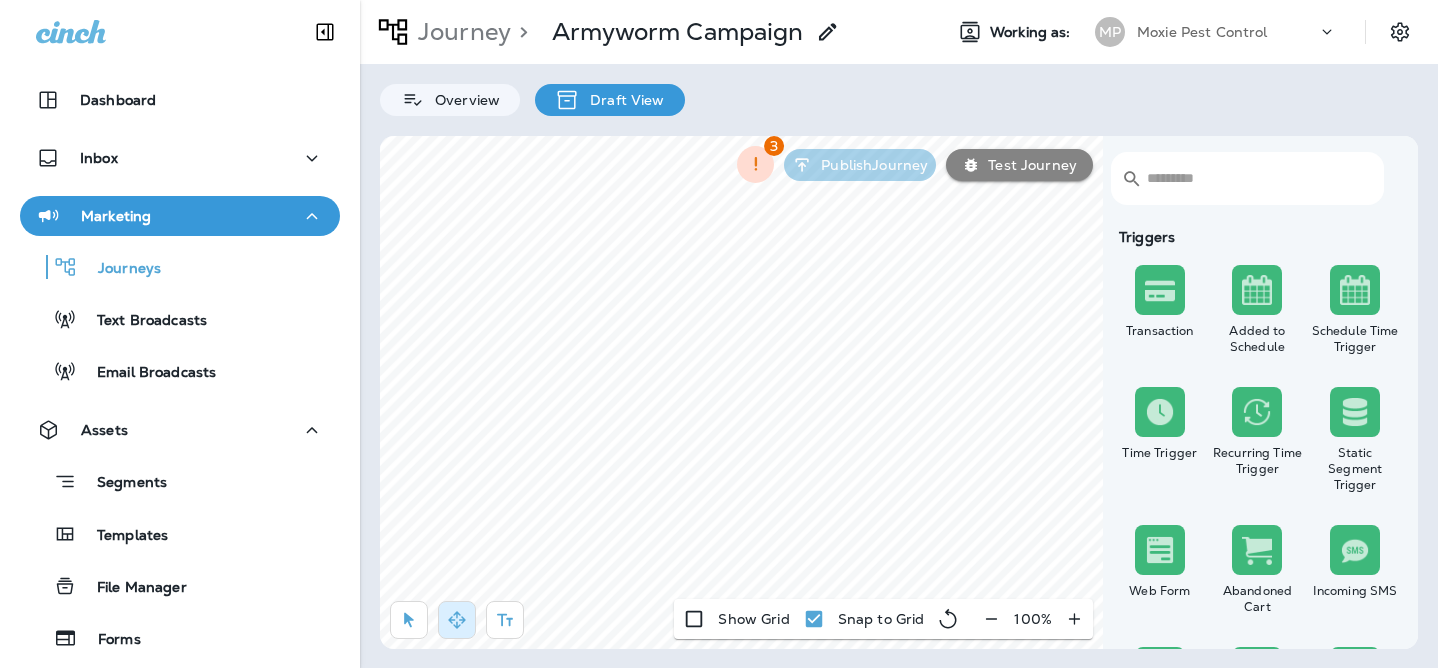 scroll, scrollTop: 0, scrollLeft: 0, axis: both 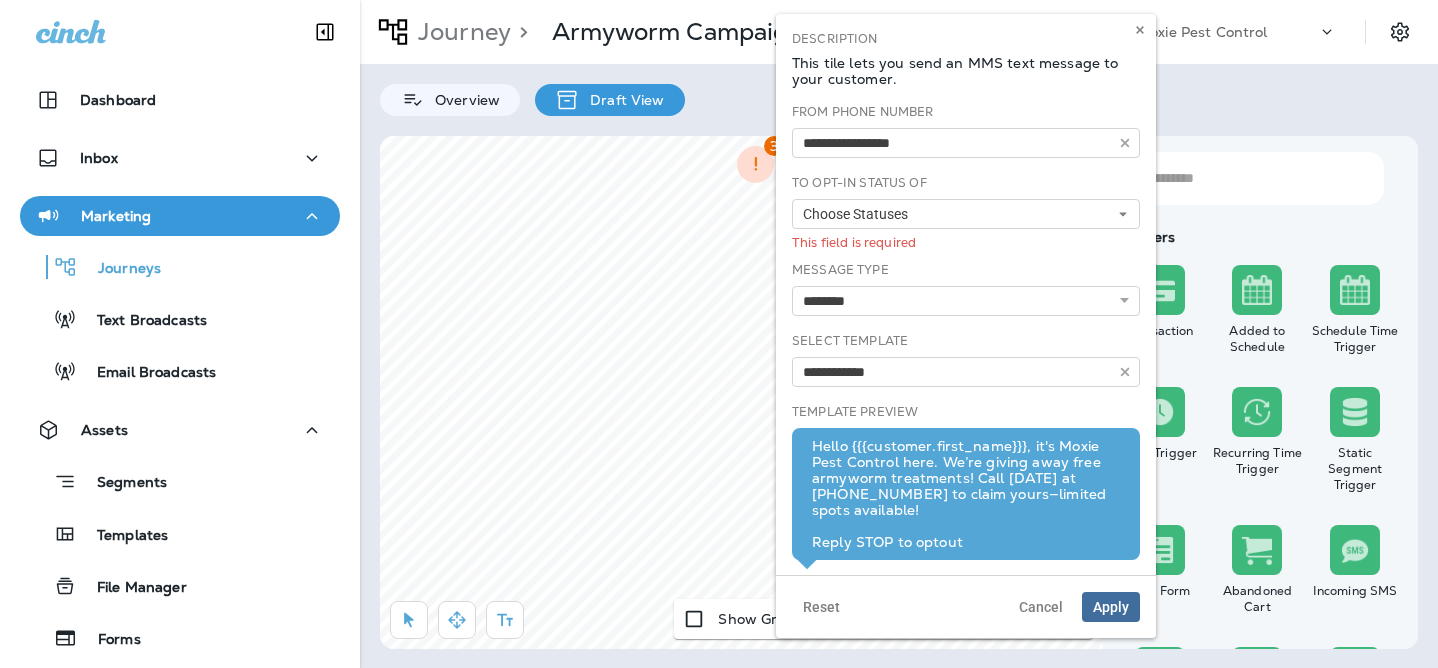 select on "***" 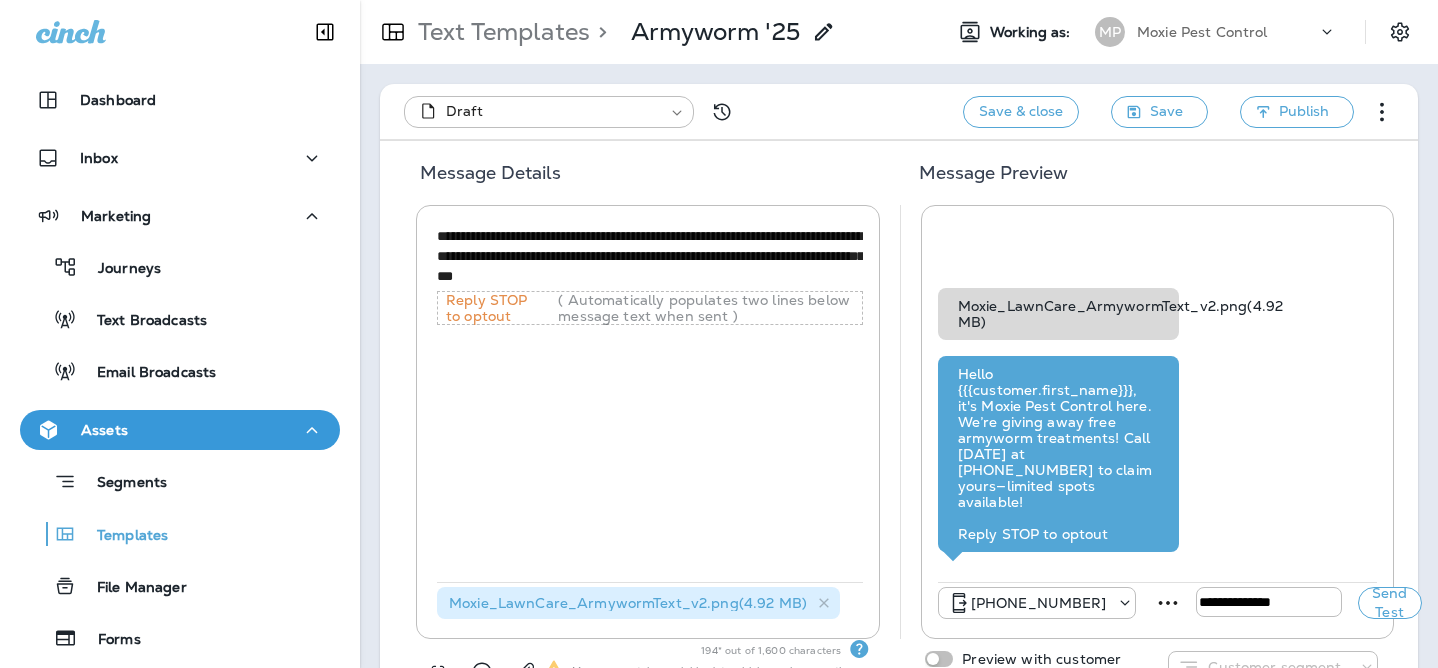 scroll, scrollTop: 0, scrollLeft: 0, axis: both 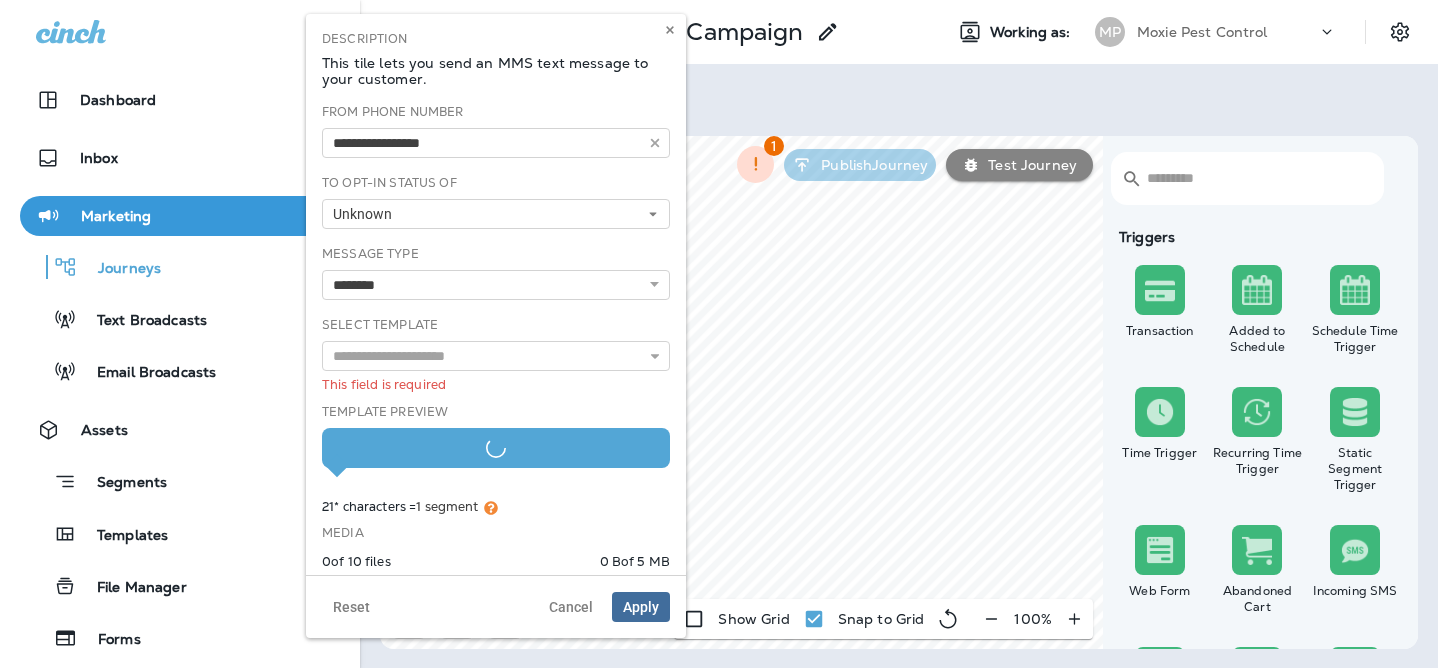 select on "***" 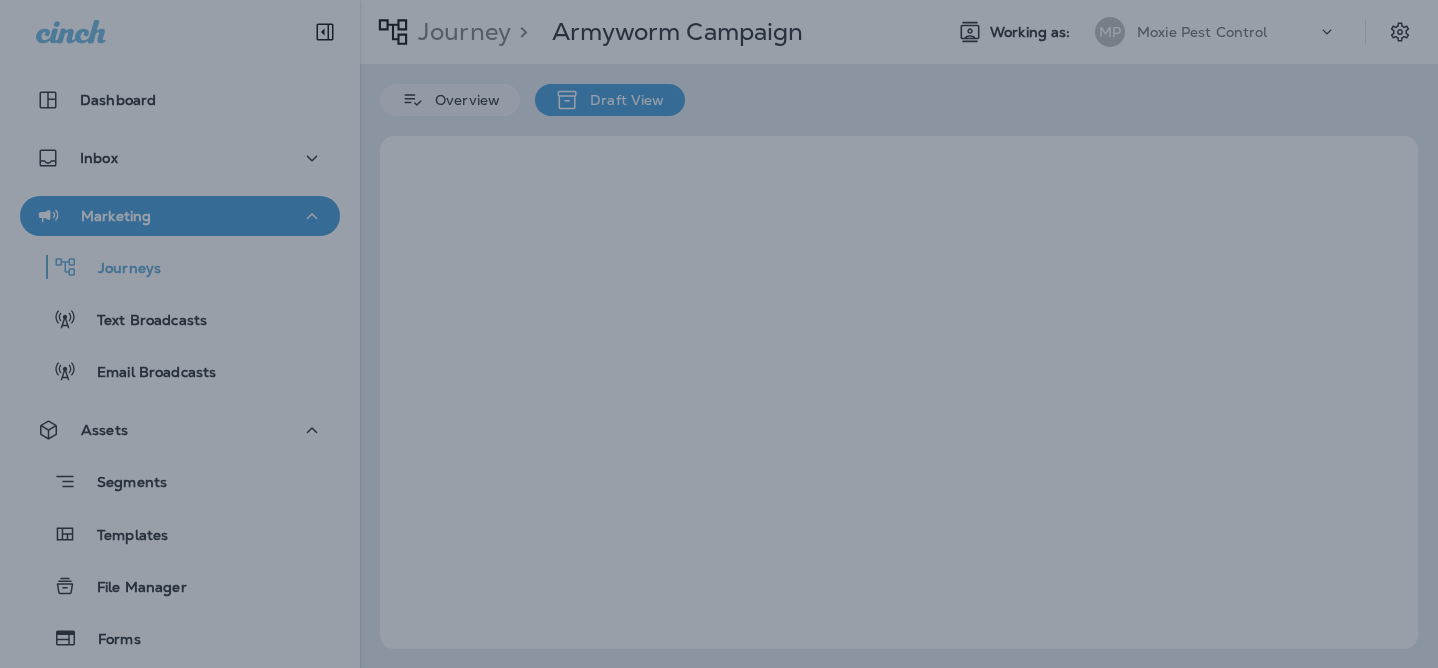 scroll, scrollTop: 0, scrollLeft: 0, axis: both 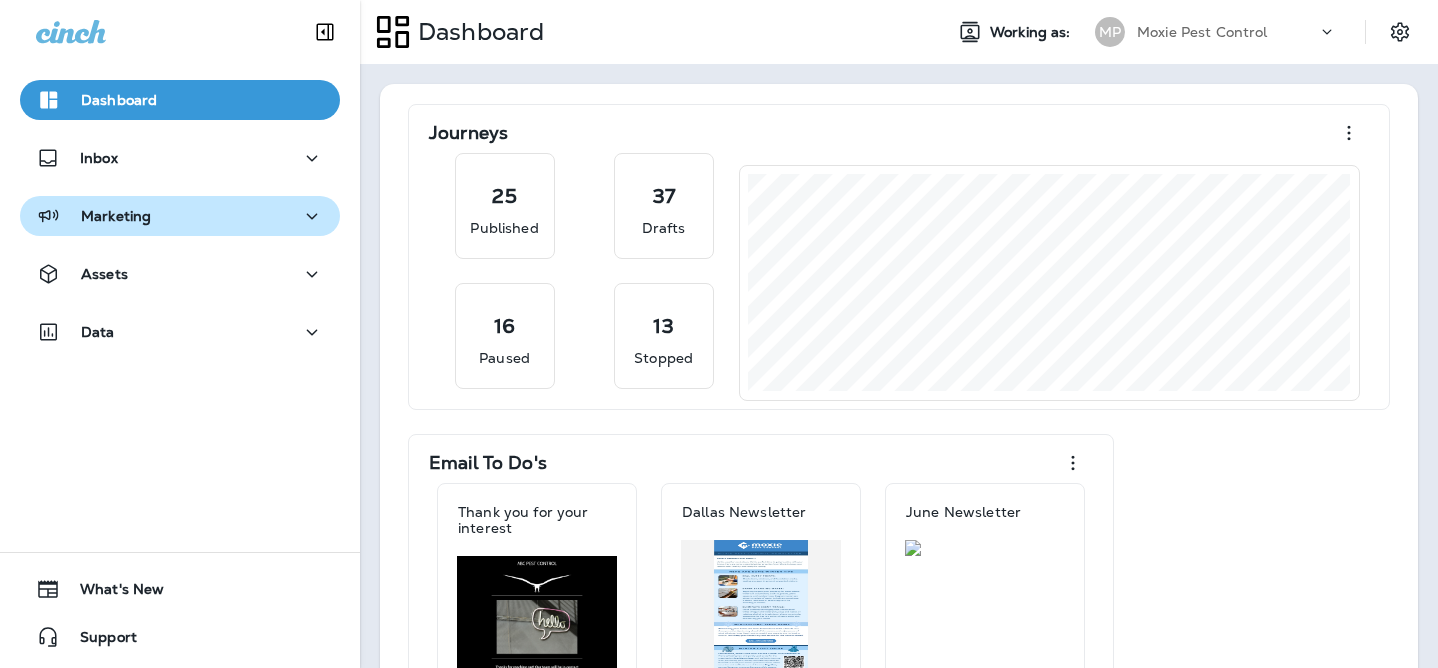 click on "Marketing" at bounding box center [180, 216] 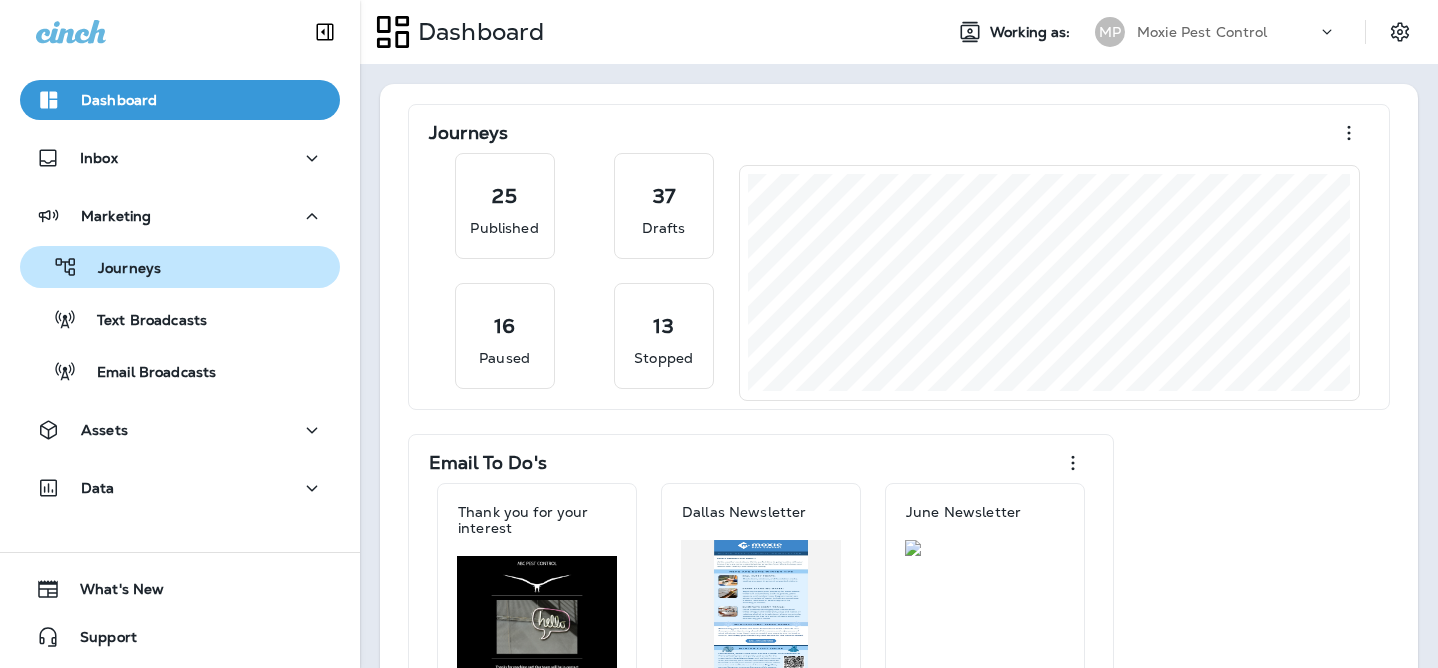 click on "Journeys" at bounding box center (119, 269) 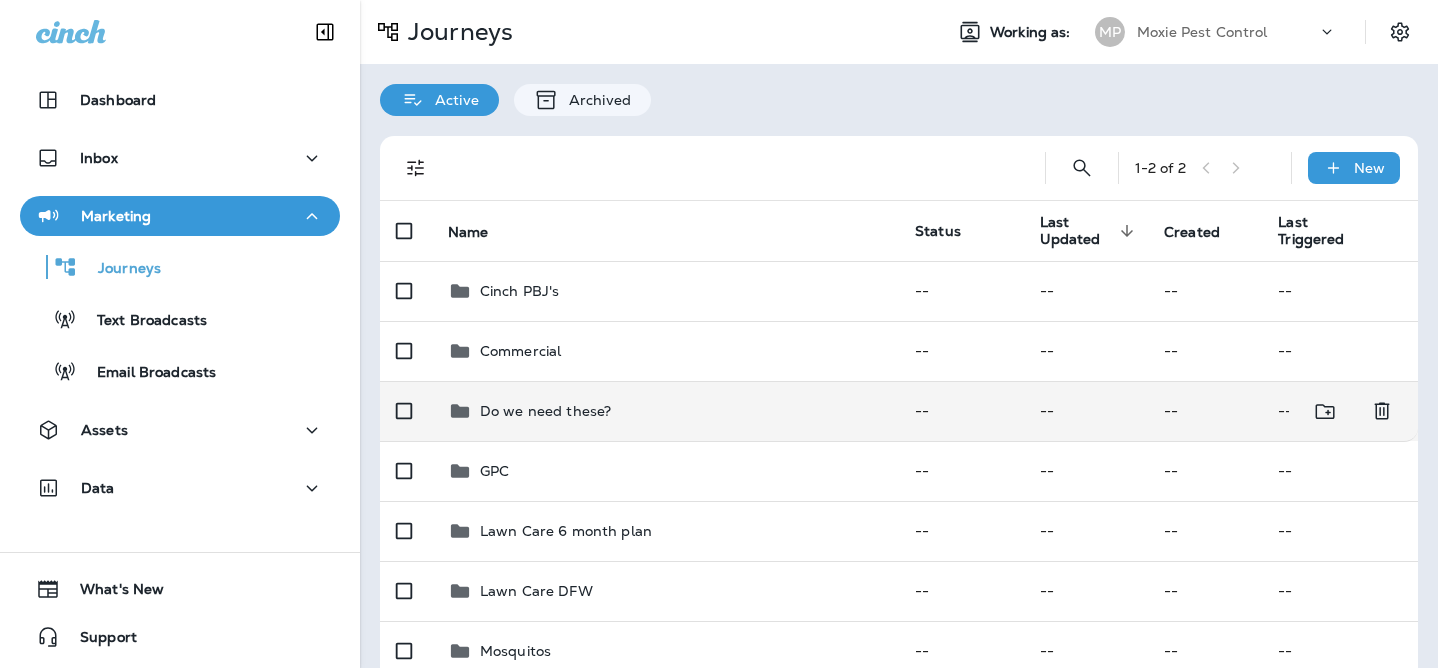 scroll, scrollTop: 15, scrollLeft: 0, axis: vertical 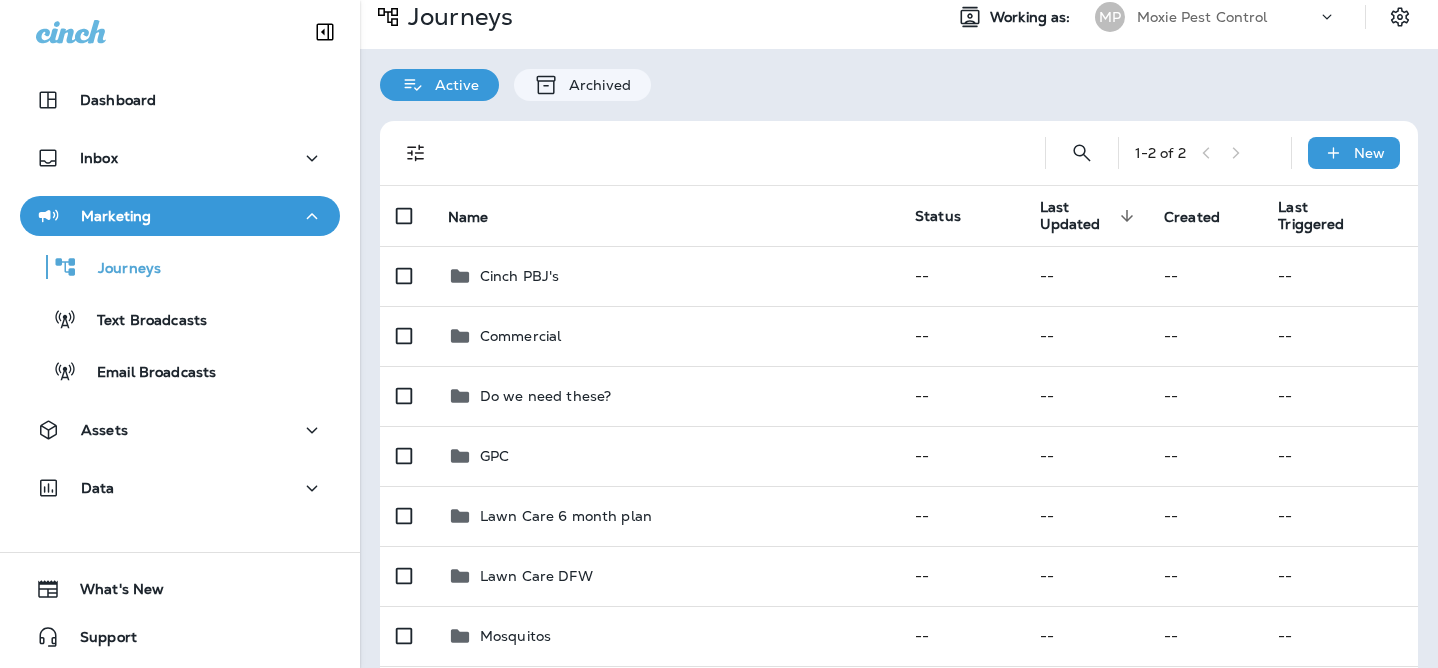 click on "Journeys Text Broadcasts Email Broadcasts" at bounding box center [180, 314] 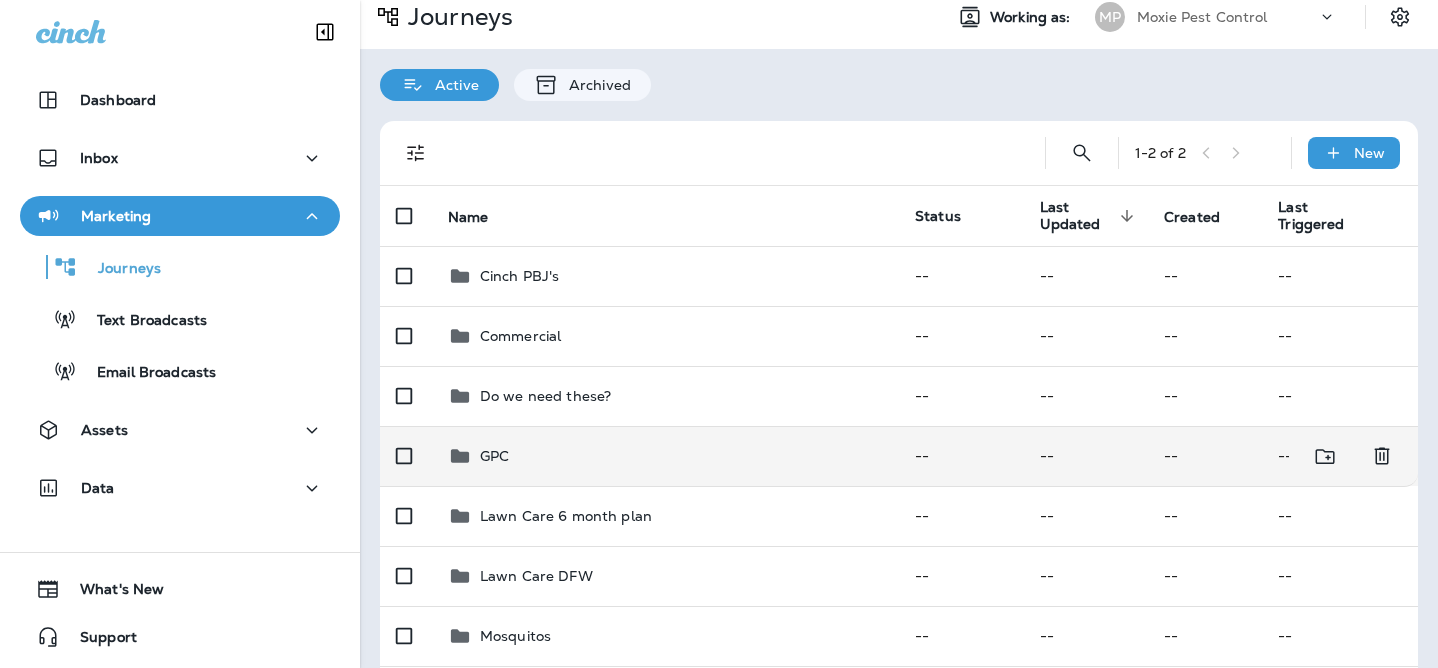 scroll, scrollTop: 513, scrollLeft: 0, axis: vertical 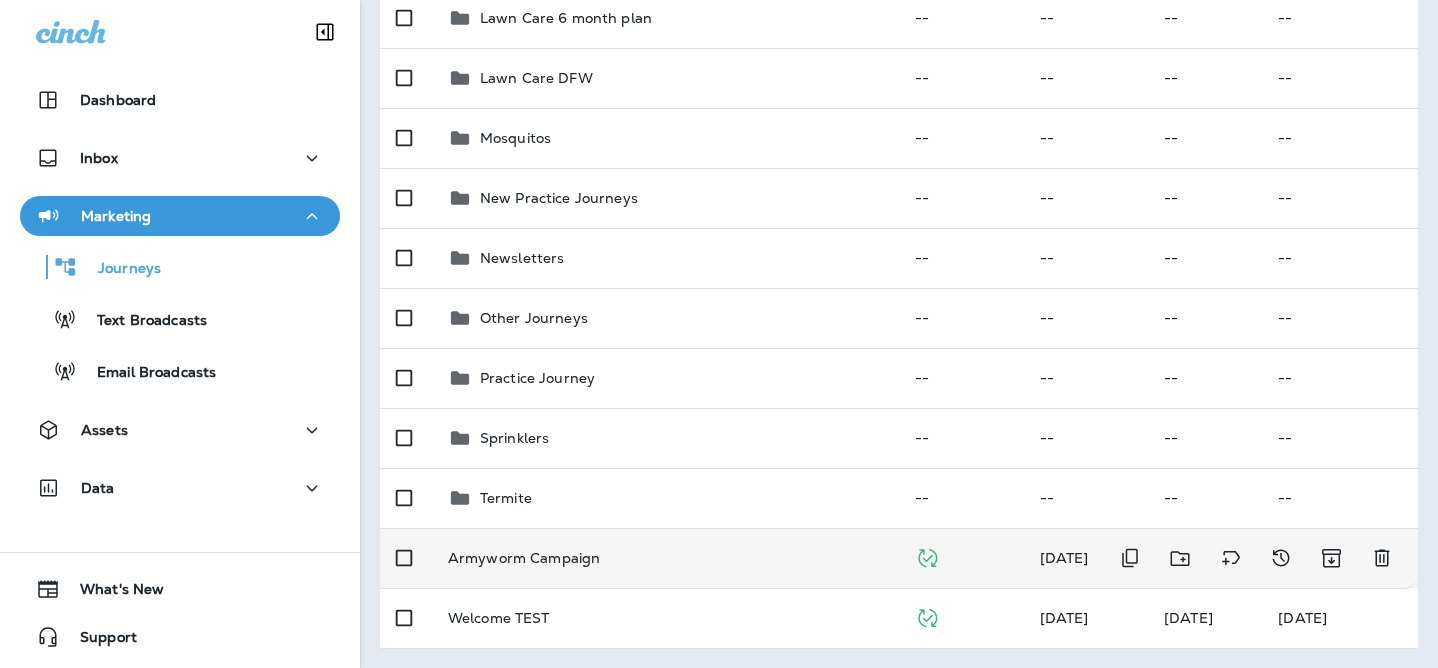 click on "Armyworm Campaign" at bounding box center (665, 558) 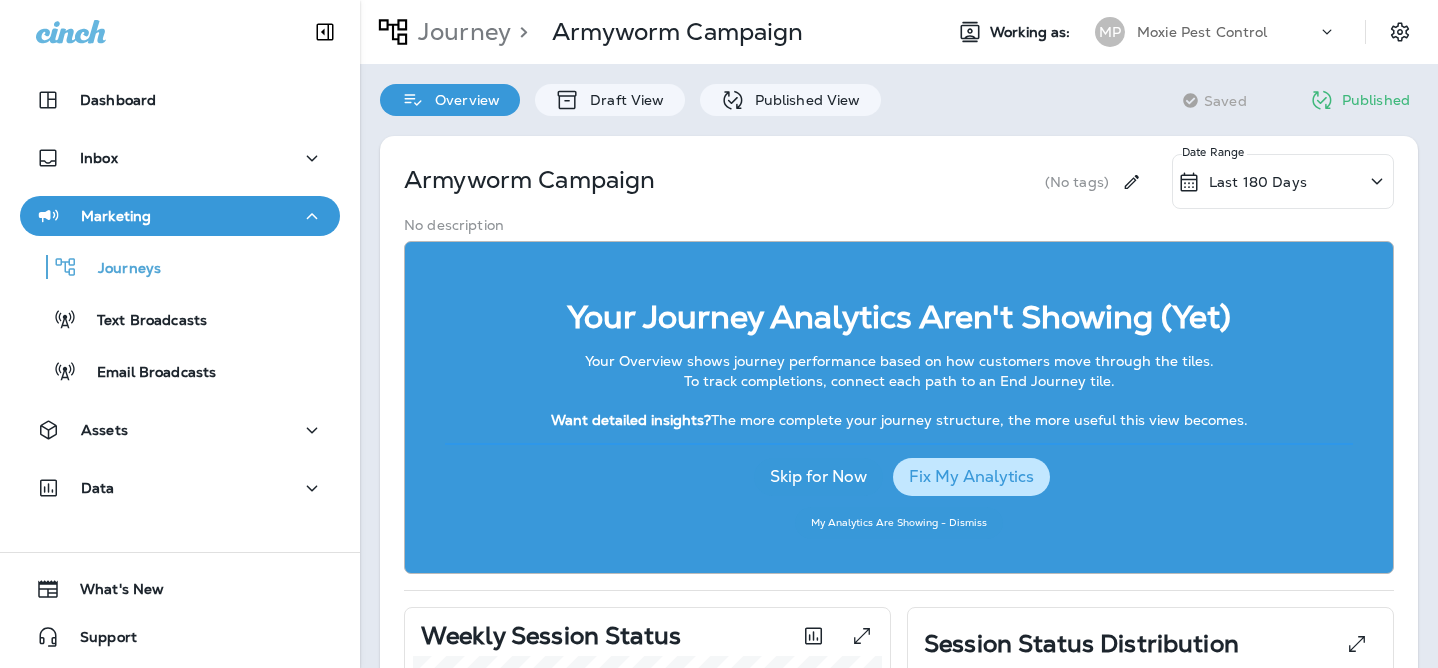 click on "Armyworm Campaign (No tags)     Last 180 Days   Date Range   No description Your Journey Analytics Aren't Showing (Yet) Your Overview shows journey performance based on how customers move through the tiles. To track completions, connect each path to an End Journey tile. Want detailed insights?  The more complete your journey structure, the more useful this view becomes. Skip for Now Fix My Analytics My Analytics Are Showing - Dismiss Weekly Session Status Success Failure Ongoing Not Applicable Stopped Paused Session Status Distribution All Days Days Count Total Percentage  Grand Total:   100% Revision History  Revision Status Published Published By Stopped/Closed/Paused Quick Actions Revision # 2 Draft    --  --  -- Revision # 1 Published     [DATE] 8:57 AM [PERSON_NAME]  -- Segments  Armyworm WK3 Armyworm WK2 Armyworm WK4 Armyworm GPC no Lawn Care Armyworm WK2 Armyworm WK3 Templates   No Templates" at bounding box center (899, 895) 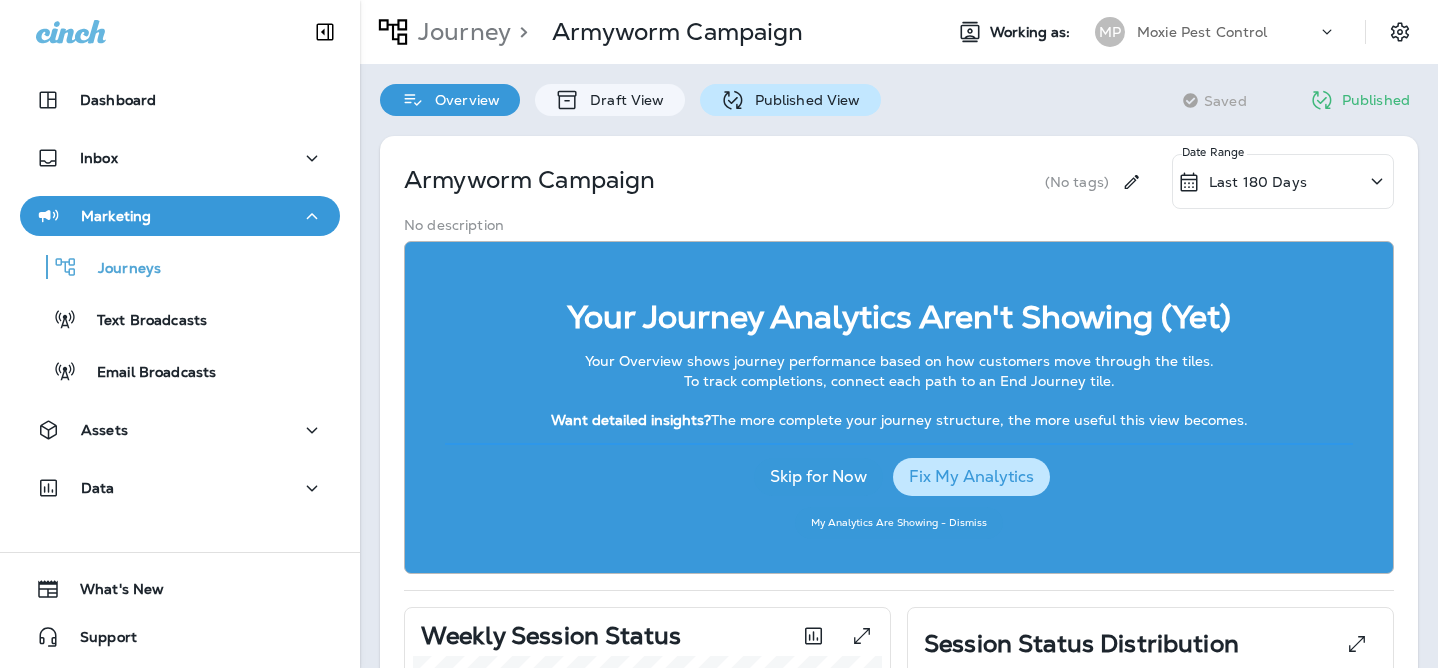 click on "Published View" at bounding box center (803, 100) 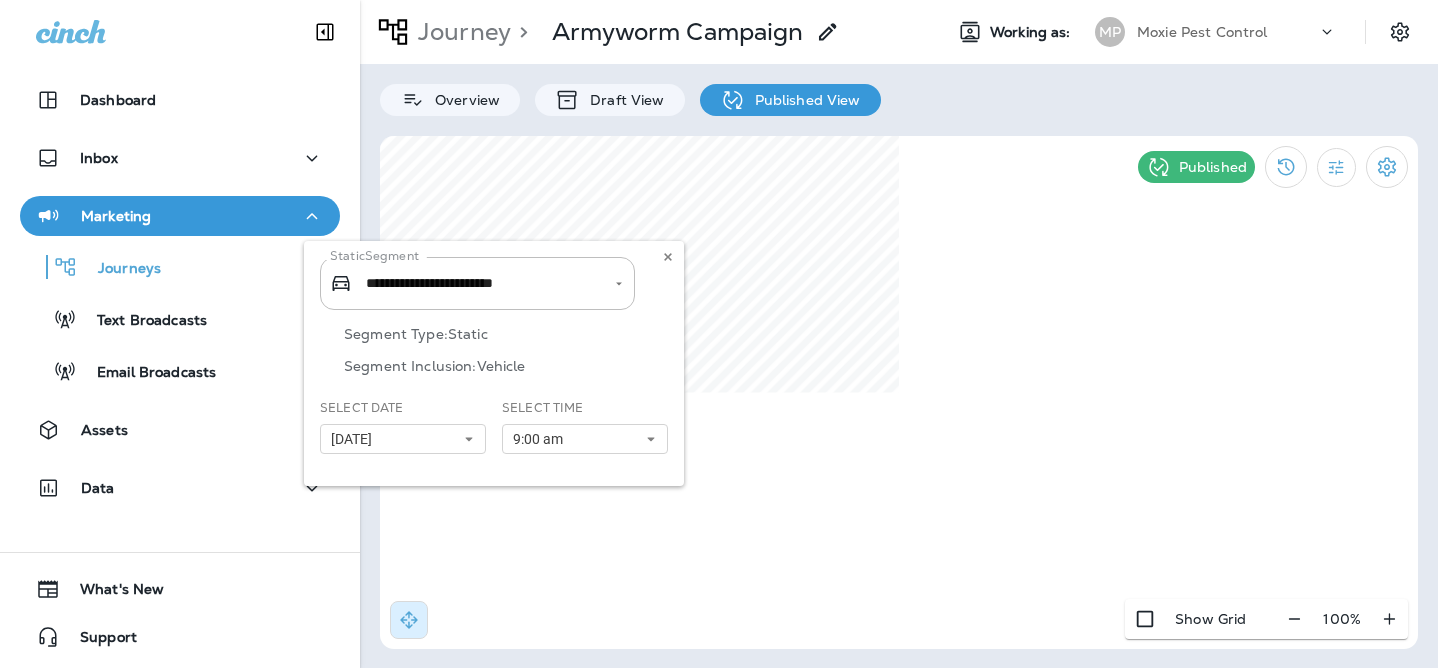 type on "**********" 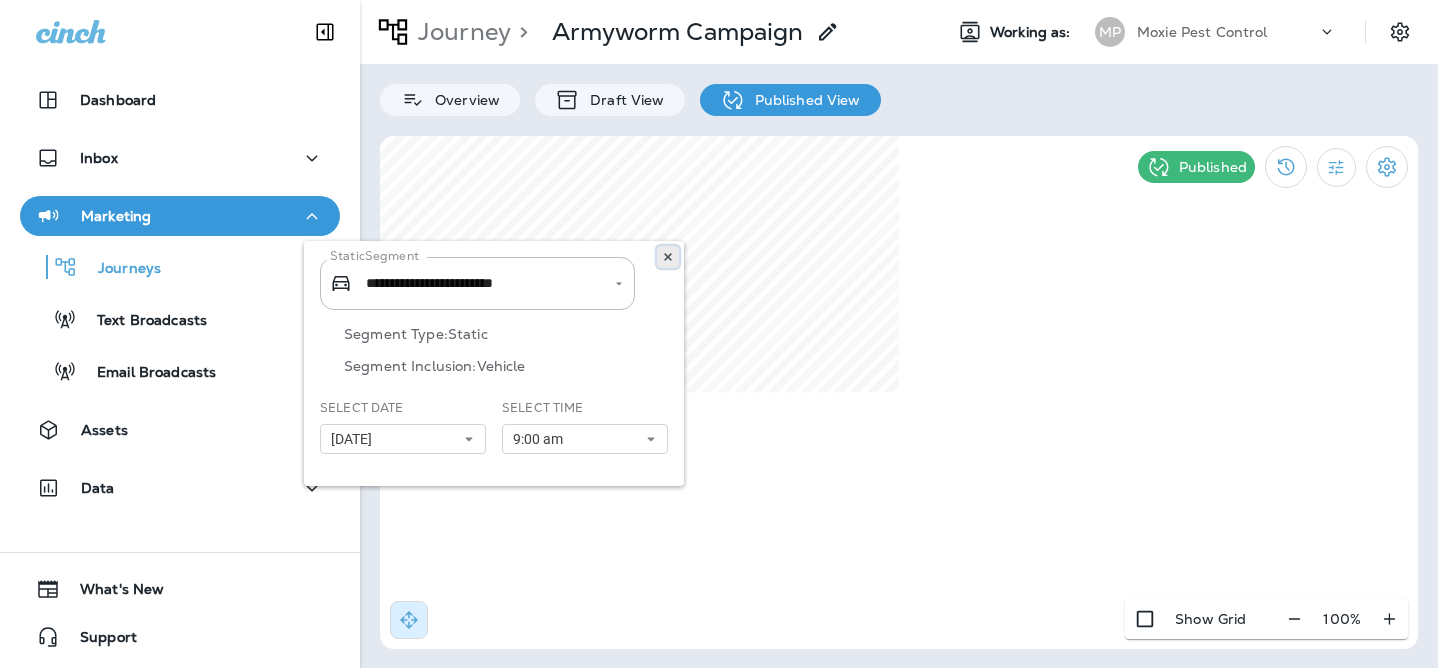 click 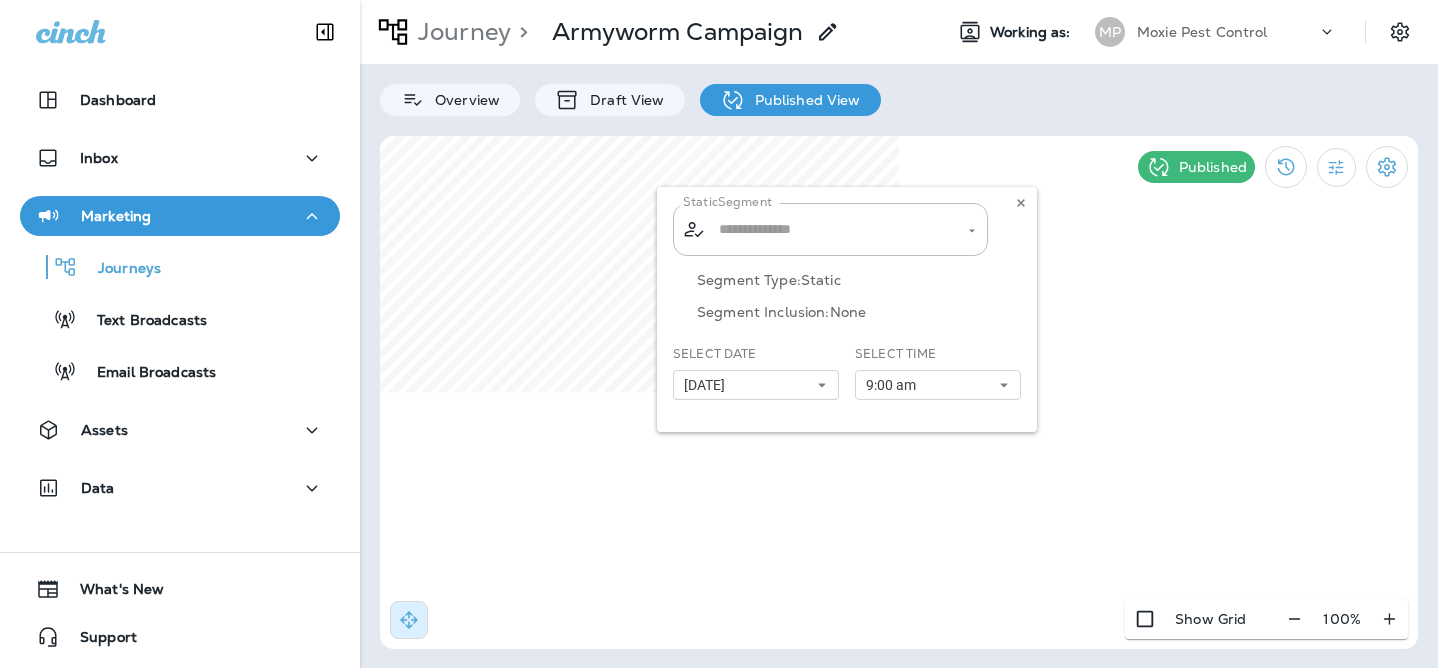 type on "**********" 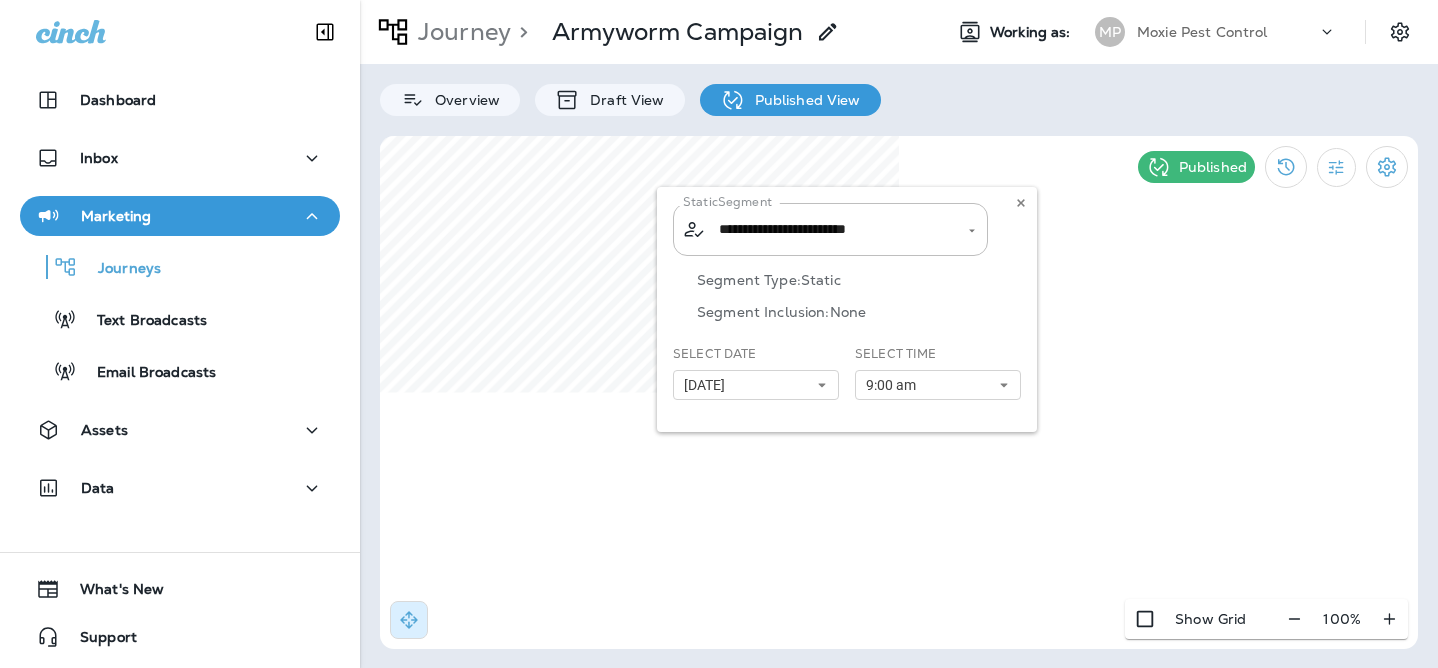 click on "**********" at bounding box center [847, 309] 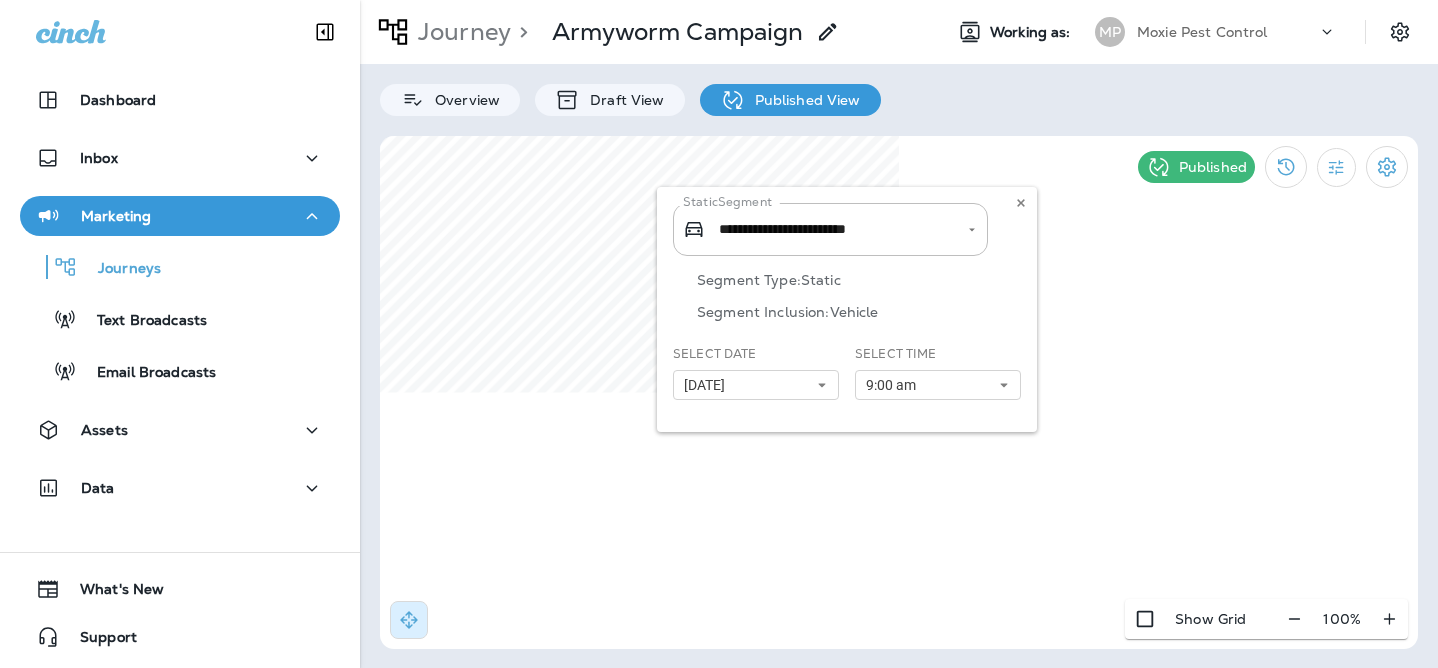 click on "**********" at bounding box center (847, 309) 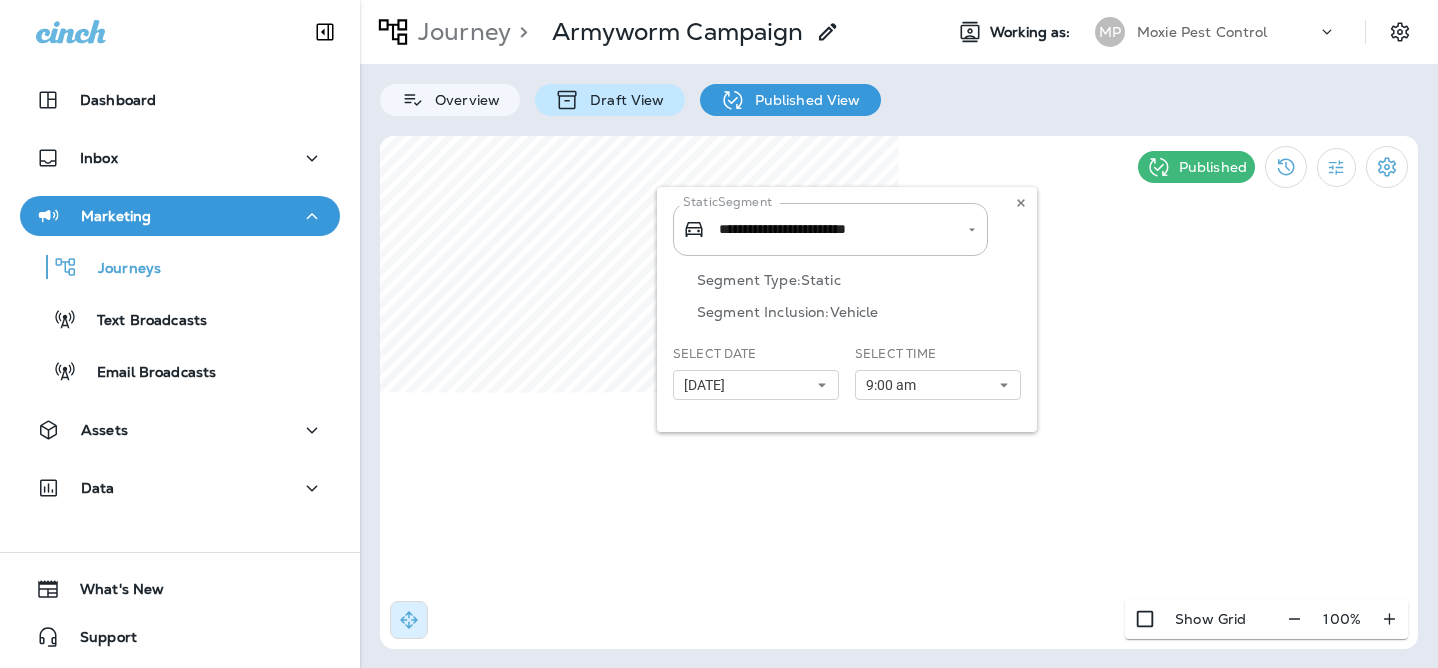 click on "Draft View" at bounding box center (609, 100) 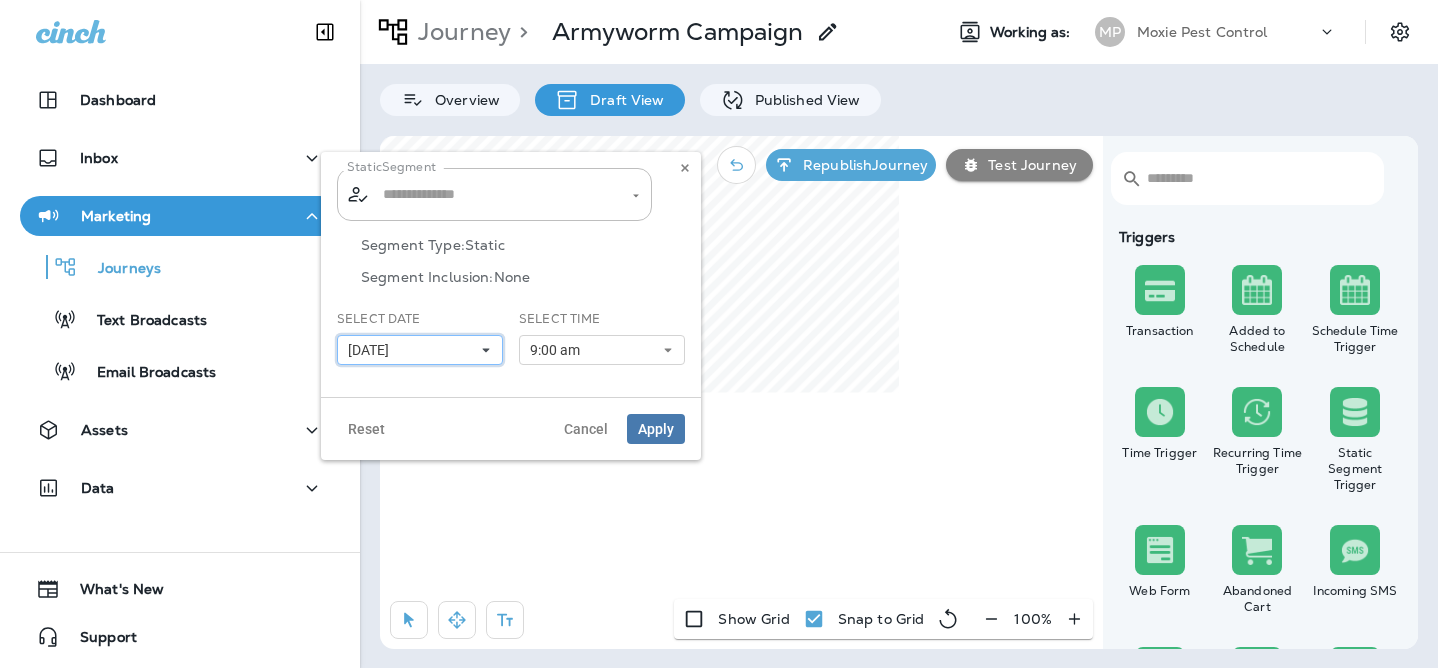type on "**********" 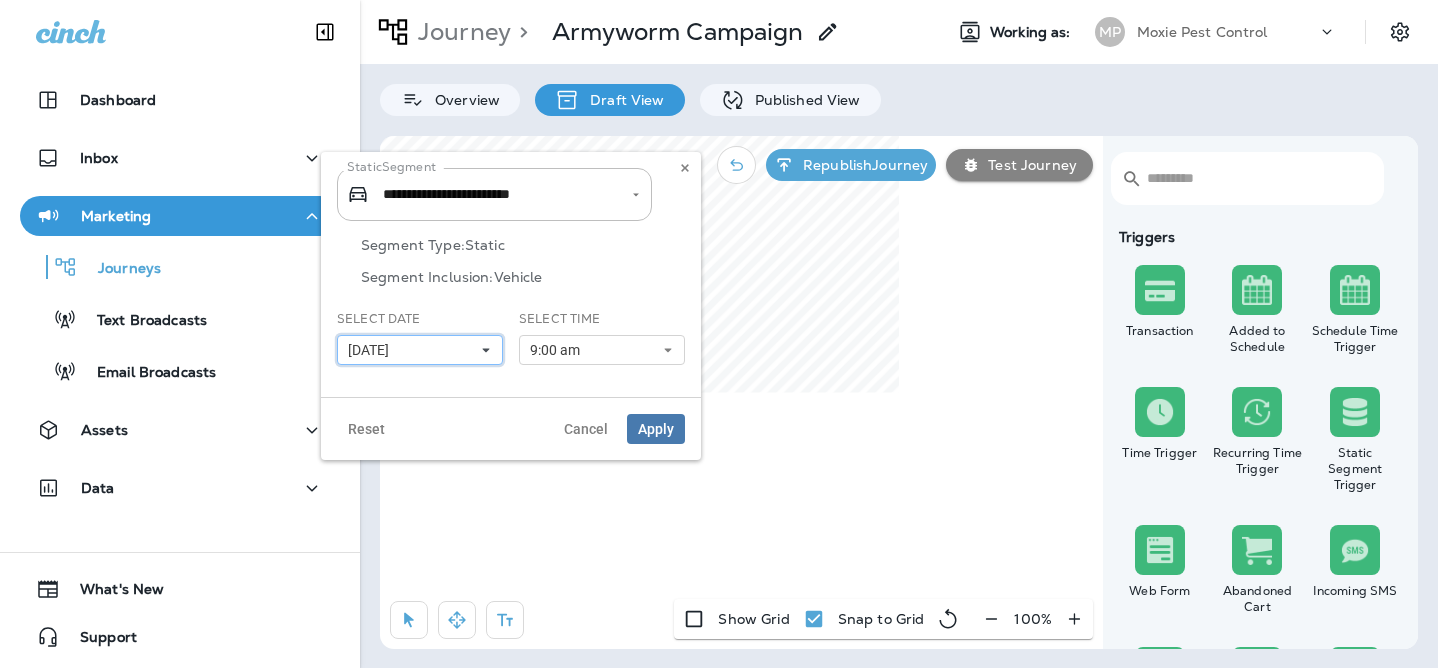 click on "[DATE]" at bounding box center [420, 350] 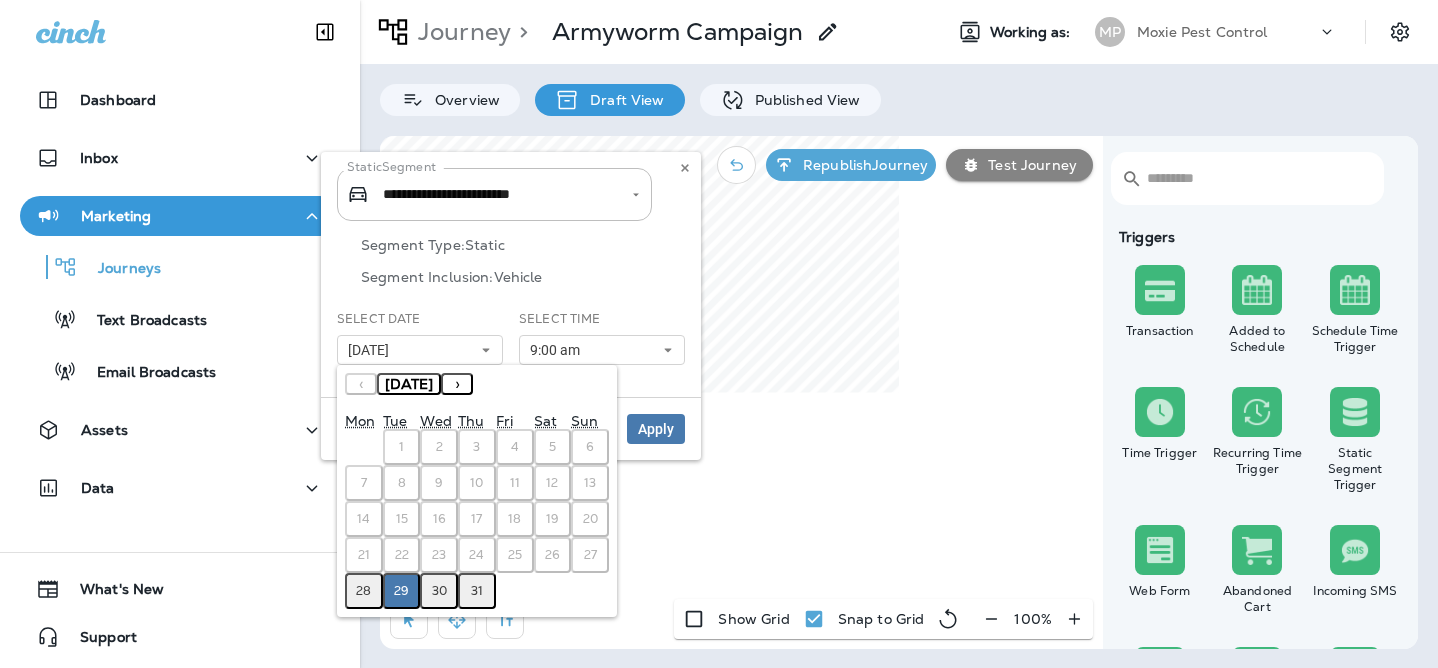 click on "28" at bounding box center (364, 591) 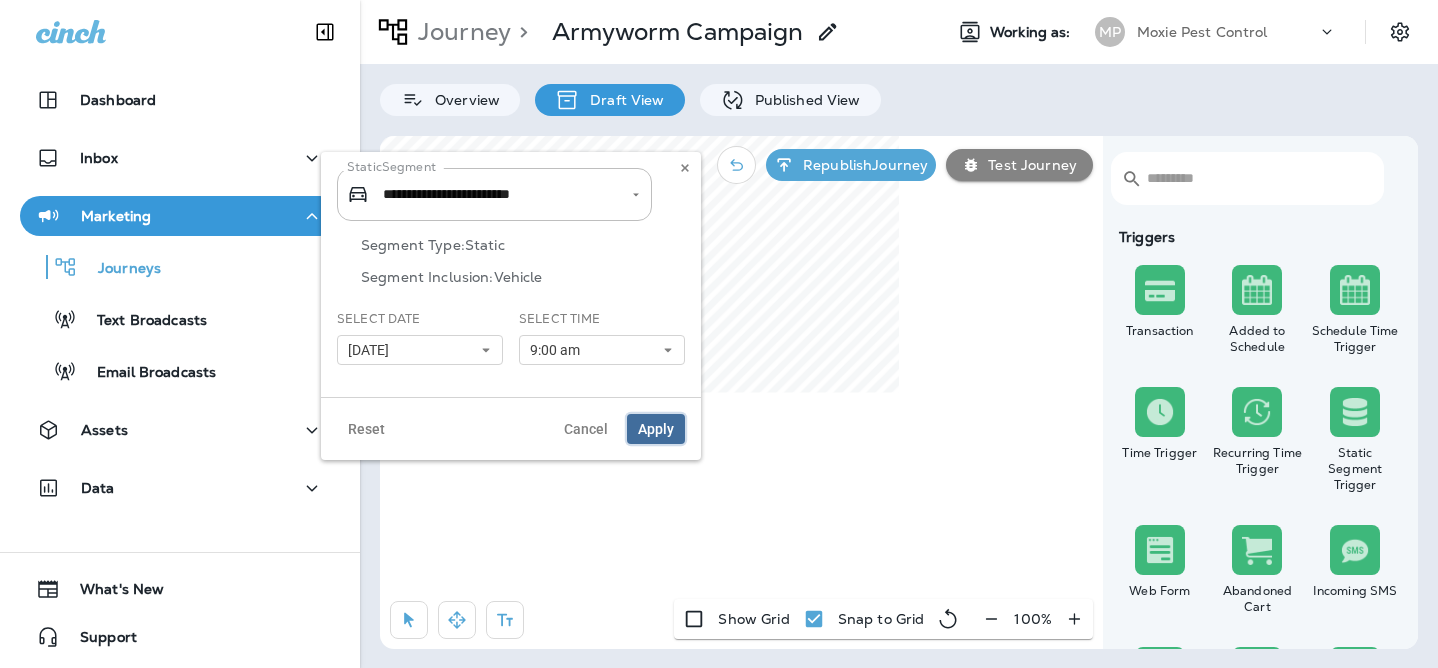 click on "Apply" at bounding box center (656, 429) 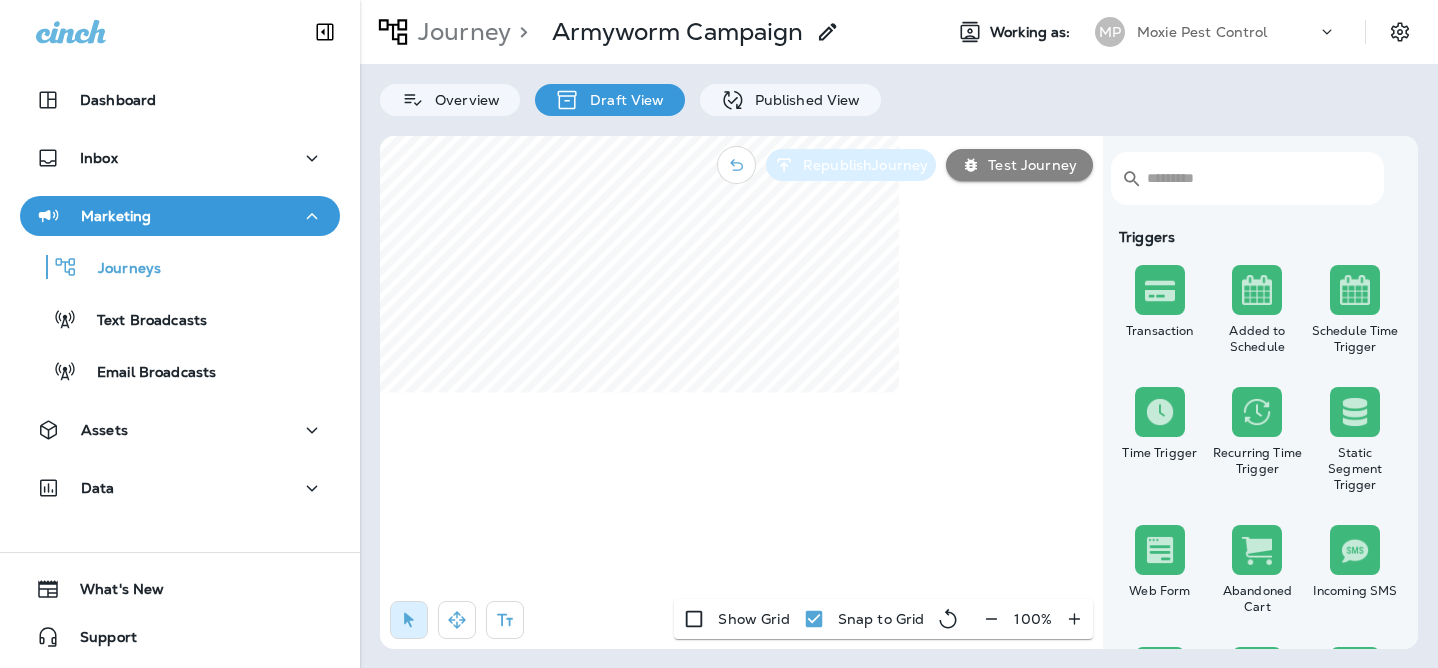click on "Republish  Journey" at bounding box center [861, 165] 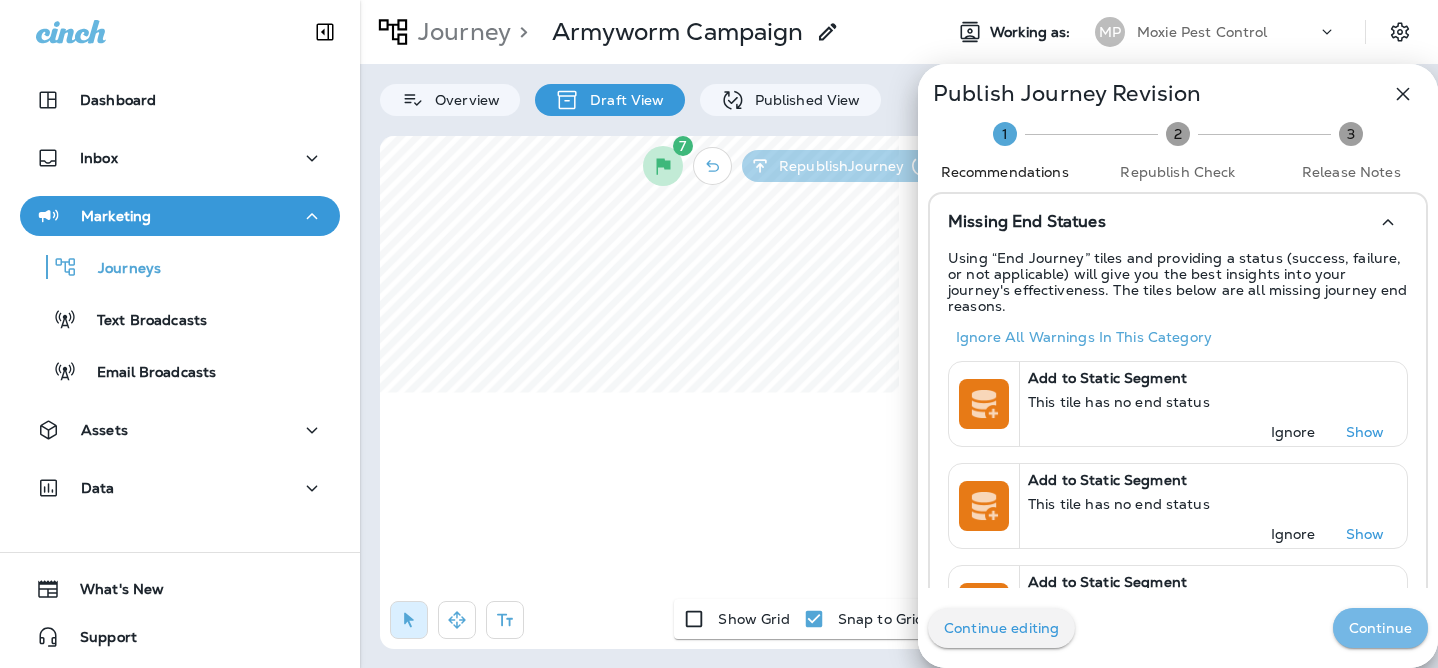click on "Continue" at bounding box center (1380, 628) 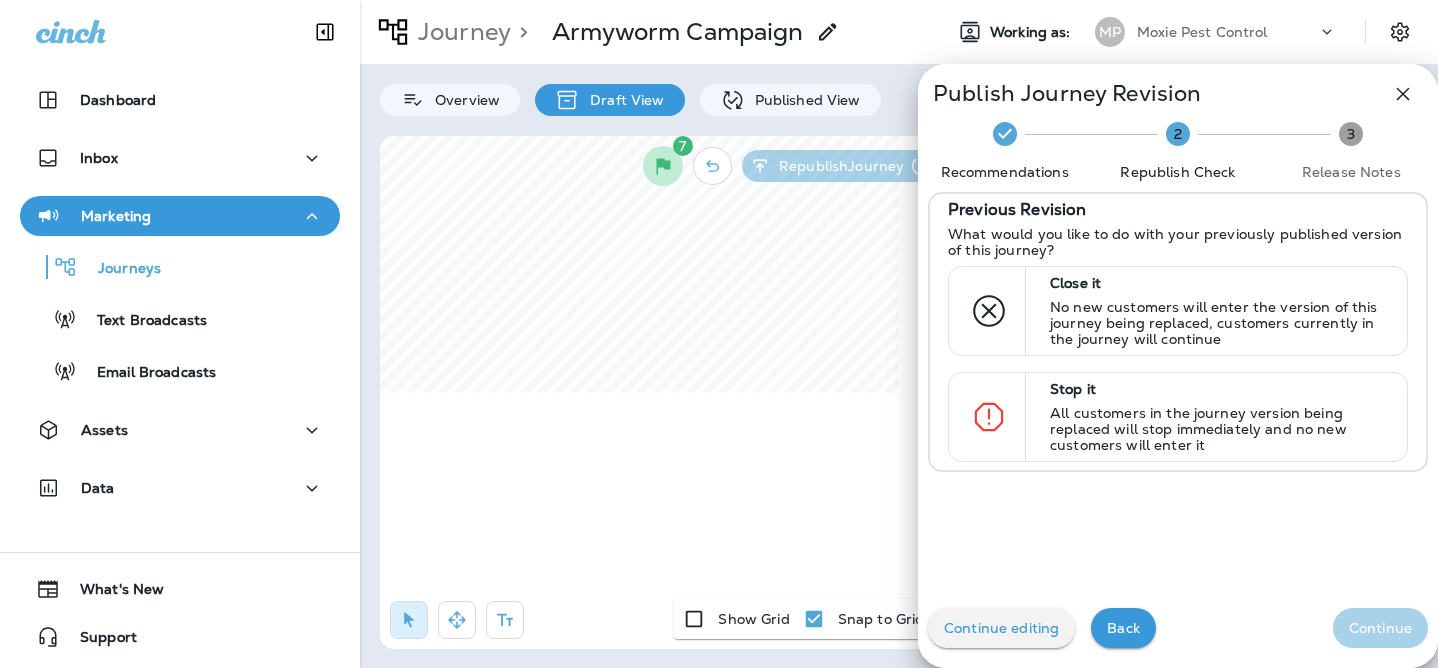 click on "Back" at bounding box center [1123, 628] 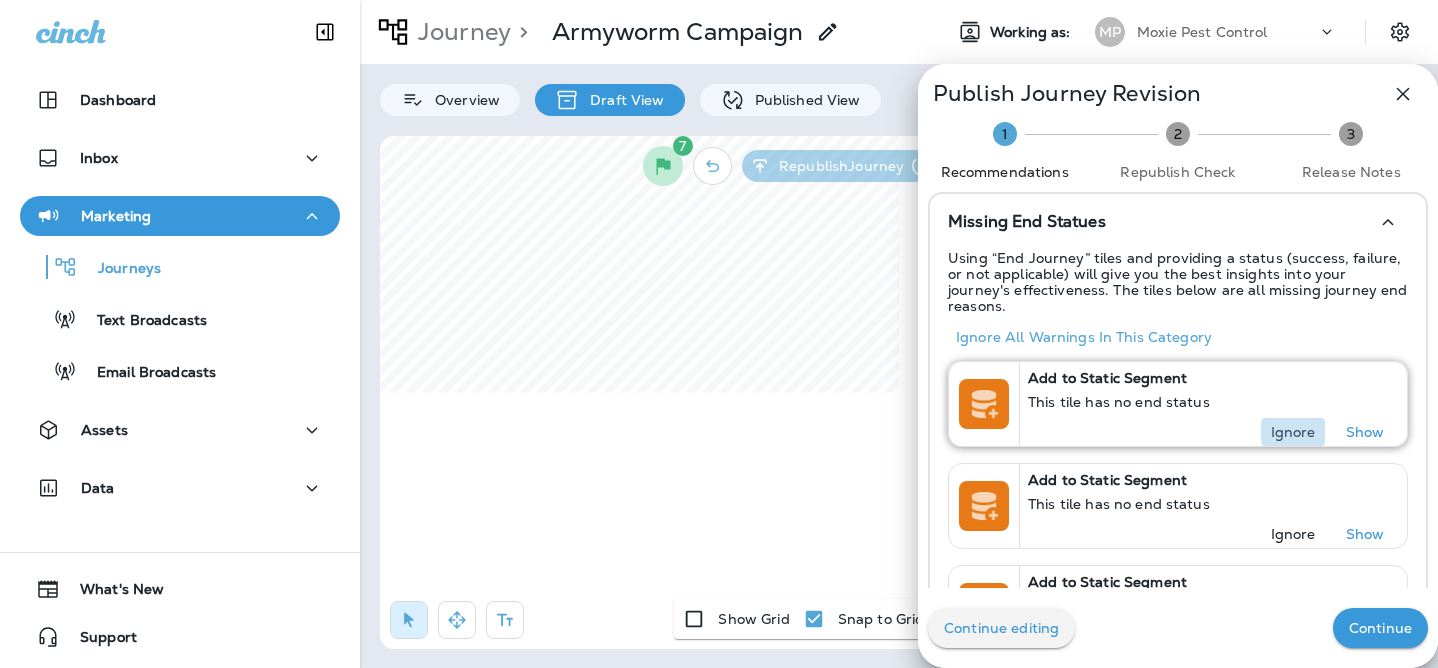click on "Ignore" at bounding box center [1293, 432] 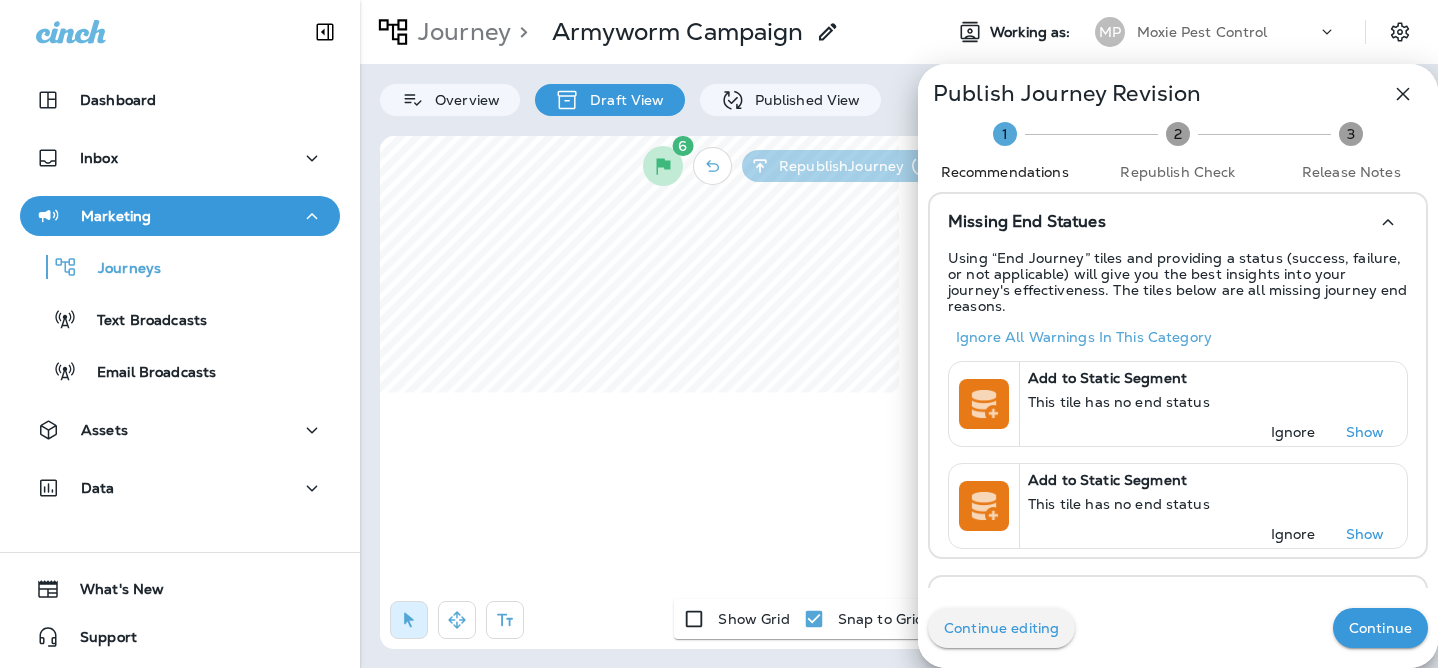 click on "Ignore" at bounding box center (1293, 432) 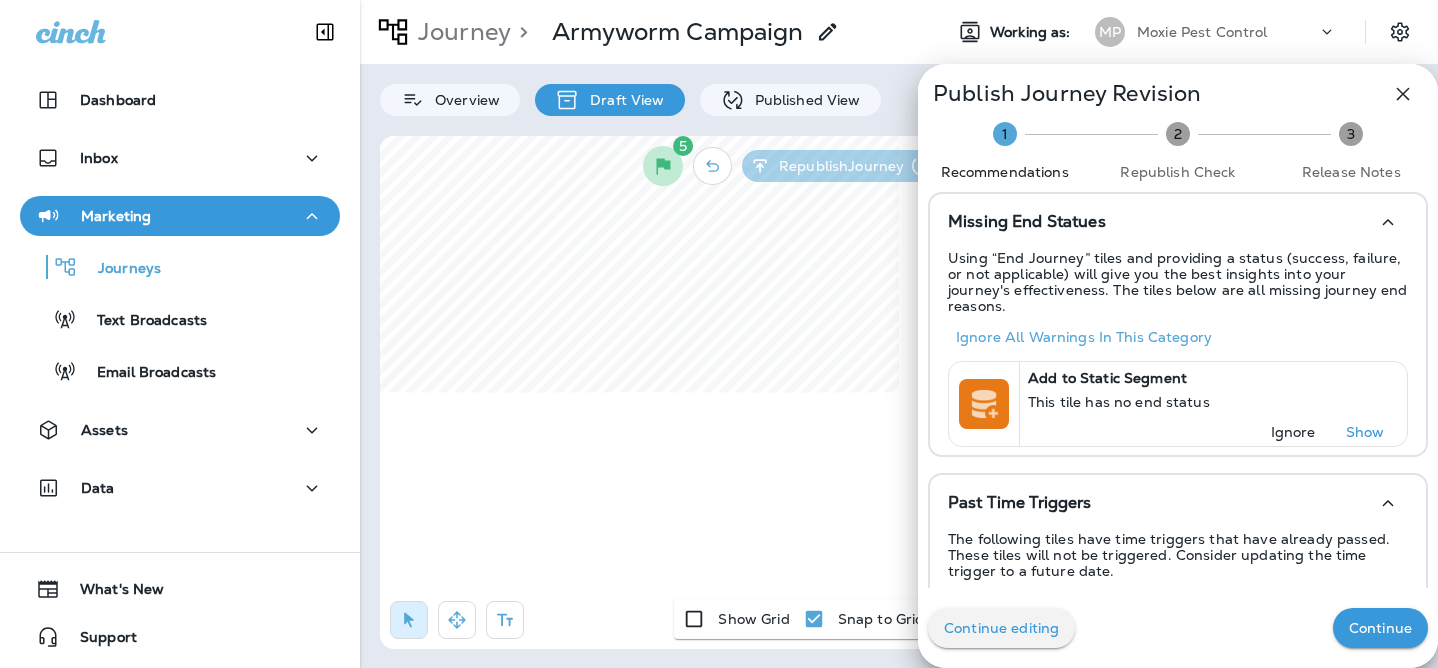 click on "Ignore" at bounding box center [1293, 432] 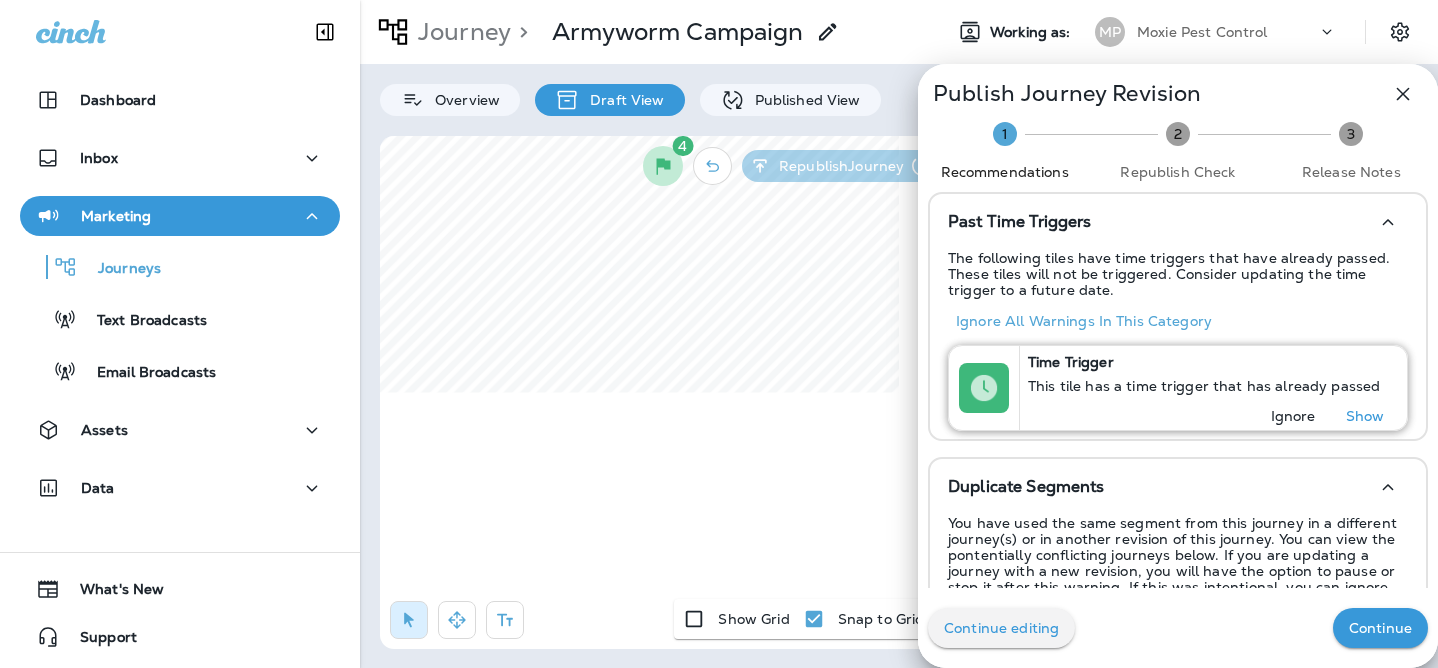 click on "Ignore" at bounding box center [1293, 416] 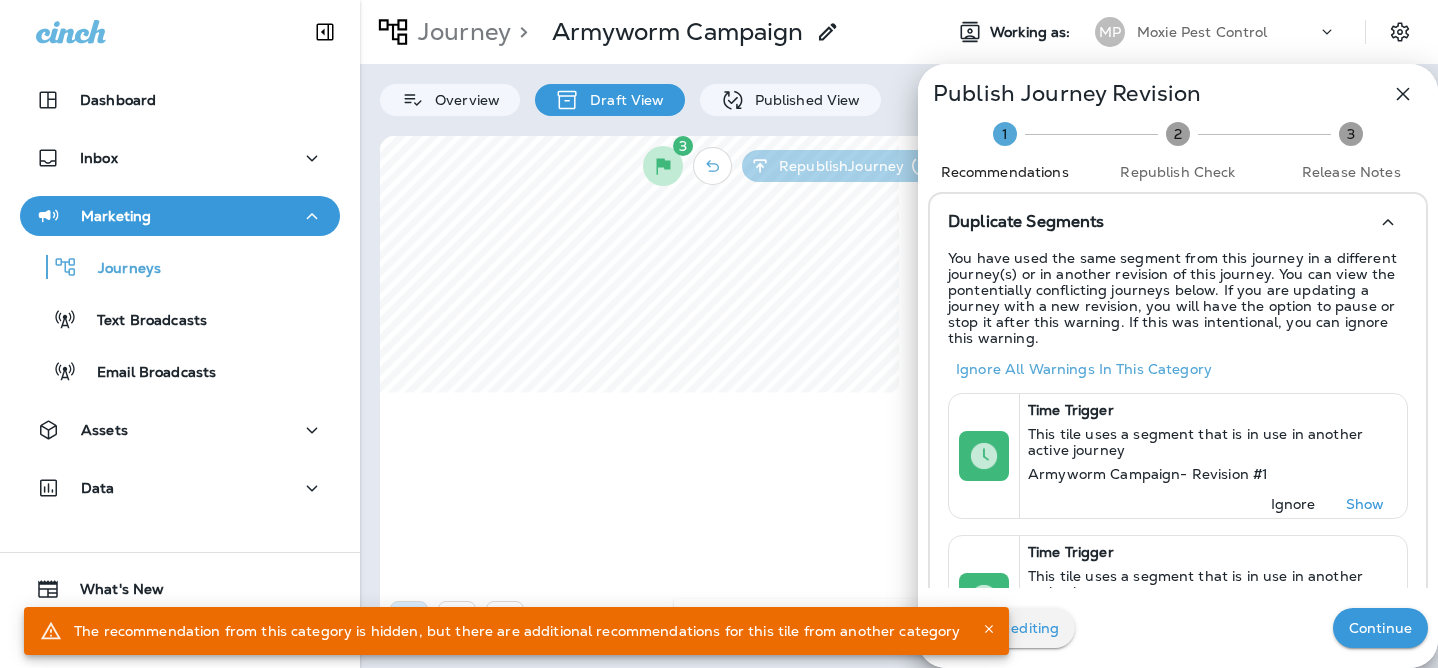 click at bounding box center [719, 334] 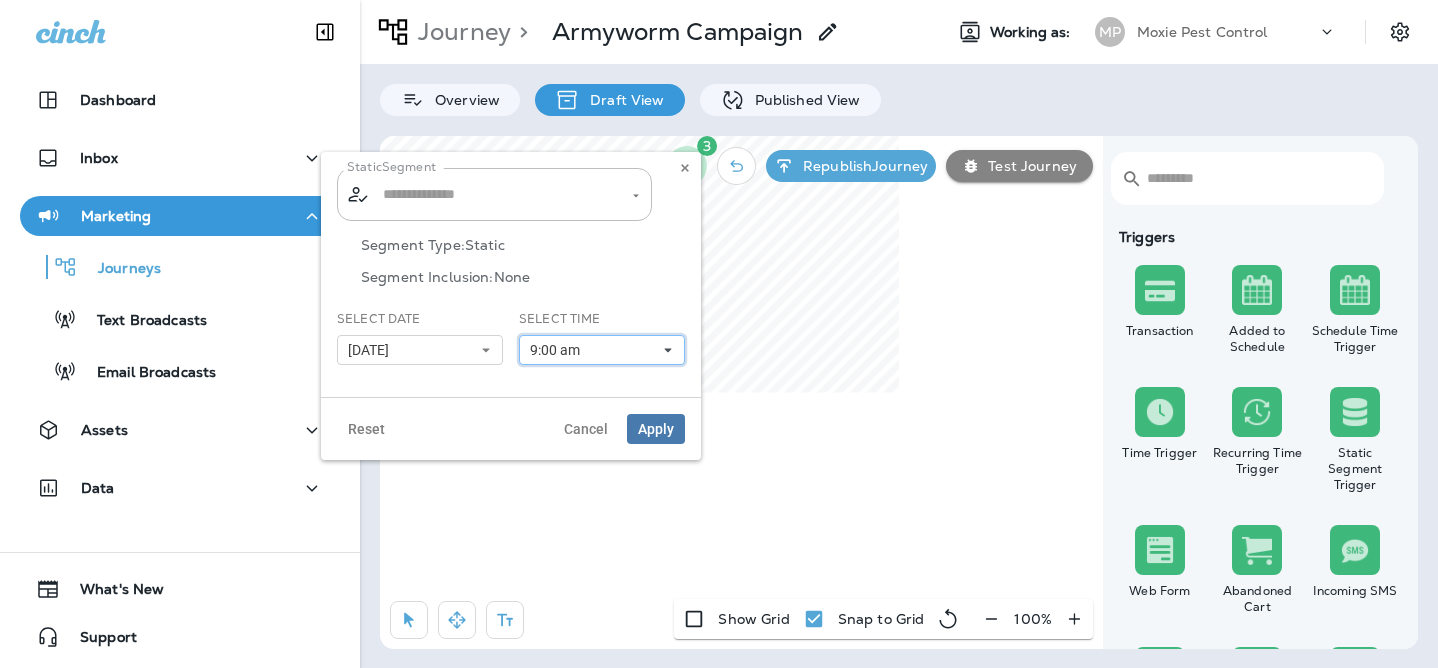 type on "**********" 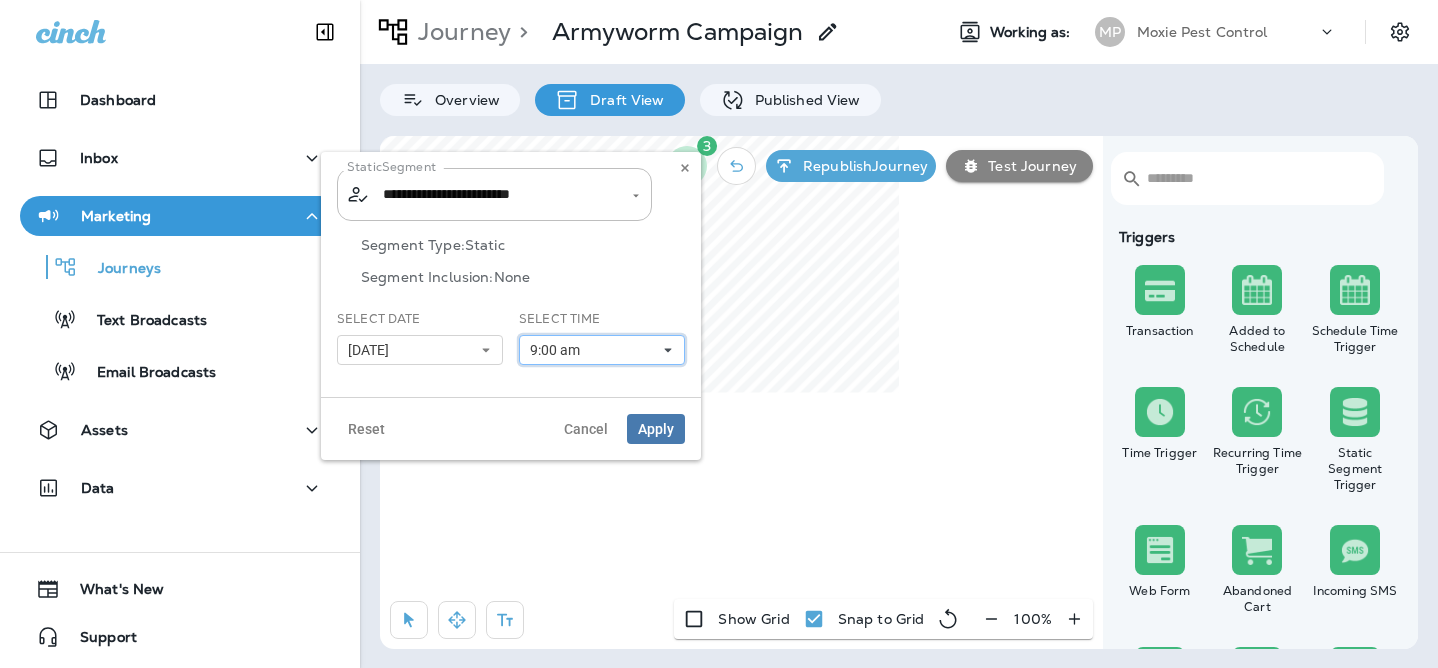 click on "9:00 am" at bounding box center (559, 350) 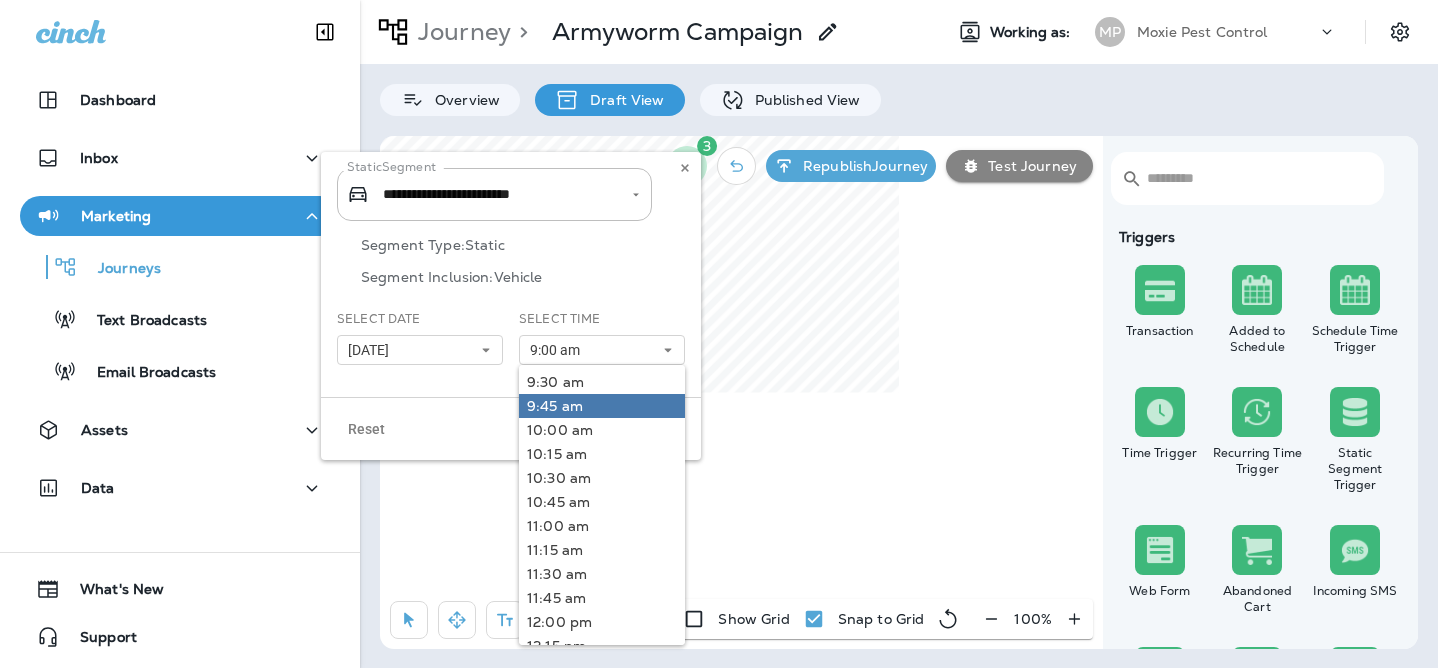 click on "9:45 am" at bounding box center (602, 406) 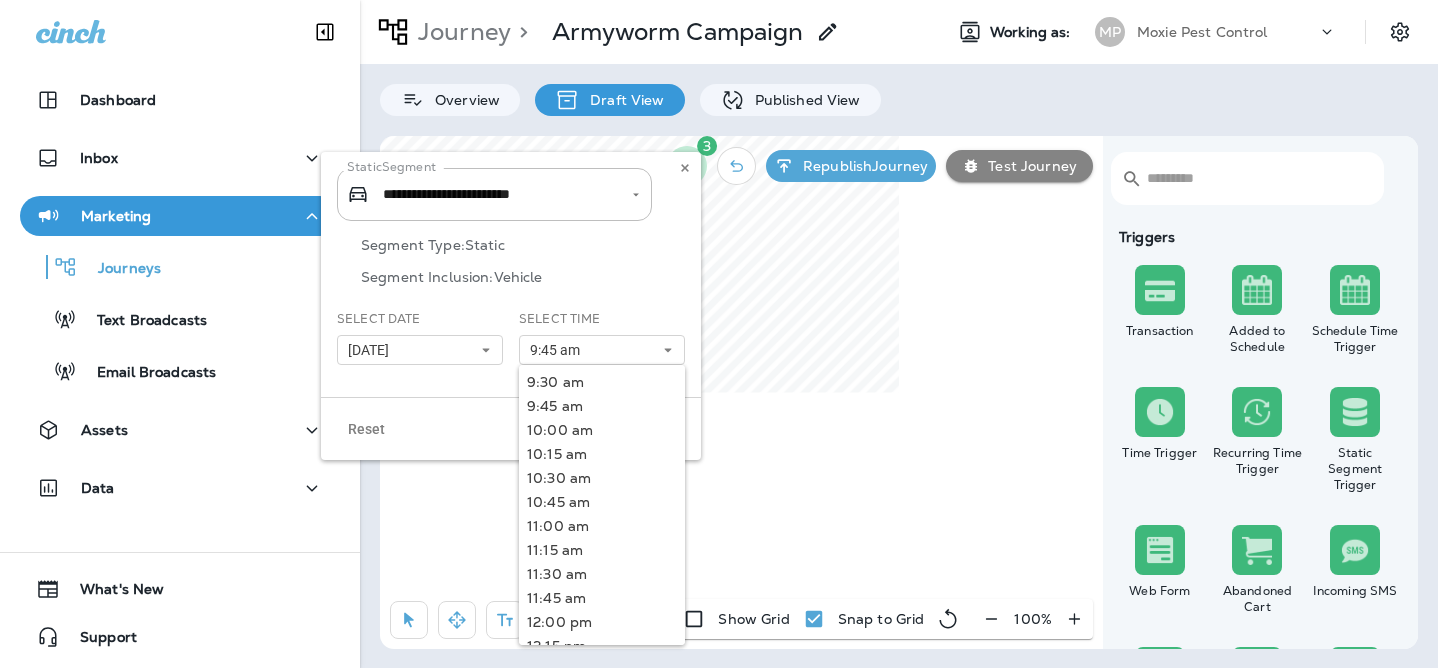 click on "Segment Type:  Static Segment Inclusion:  Vehicle" at bounding box center [511, 273] 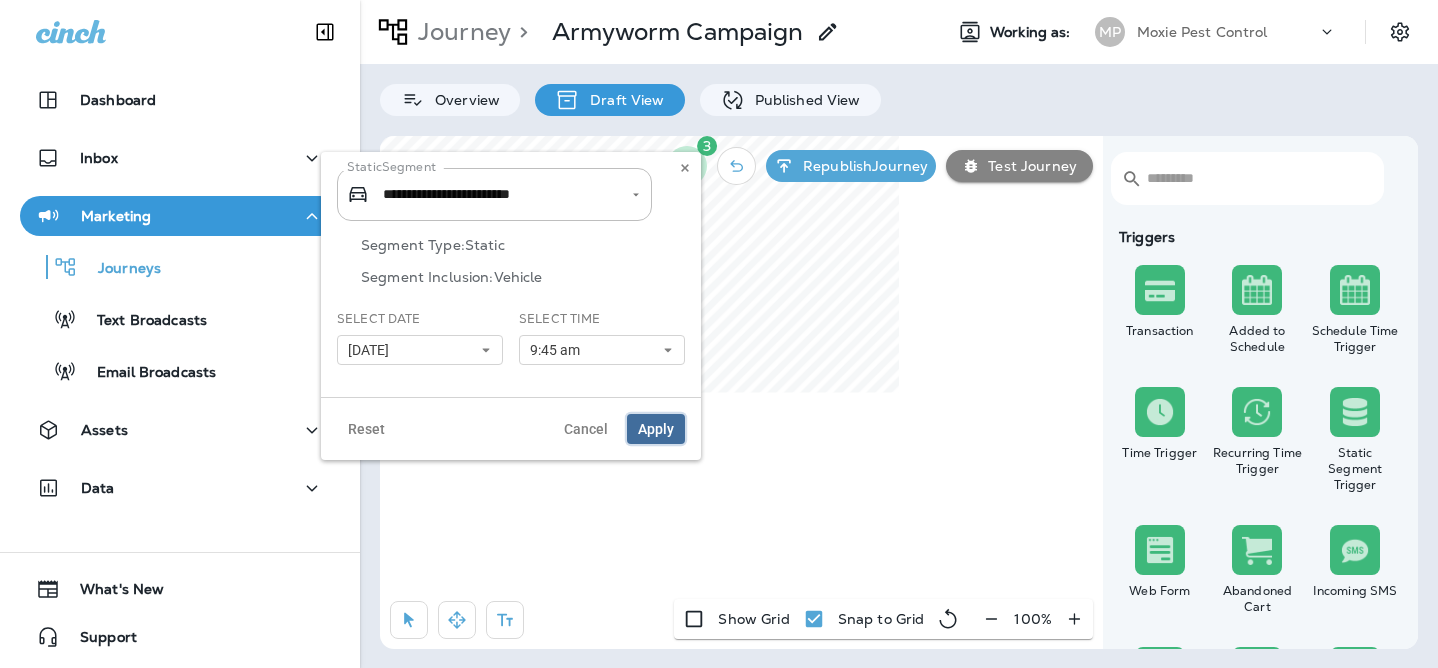 click on "Apply" at bounding box center (656, 429) 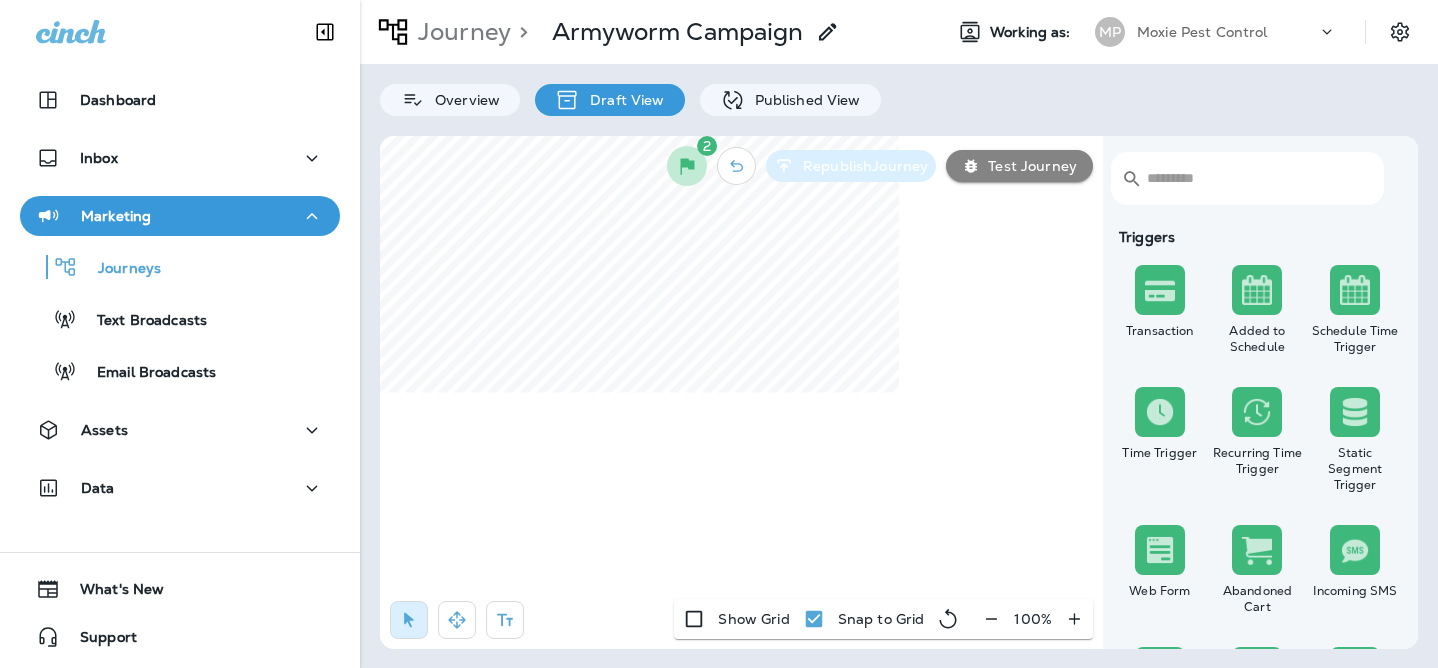 click on "Republish  Journey" at bounding box center (861, 166) 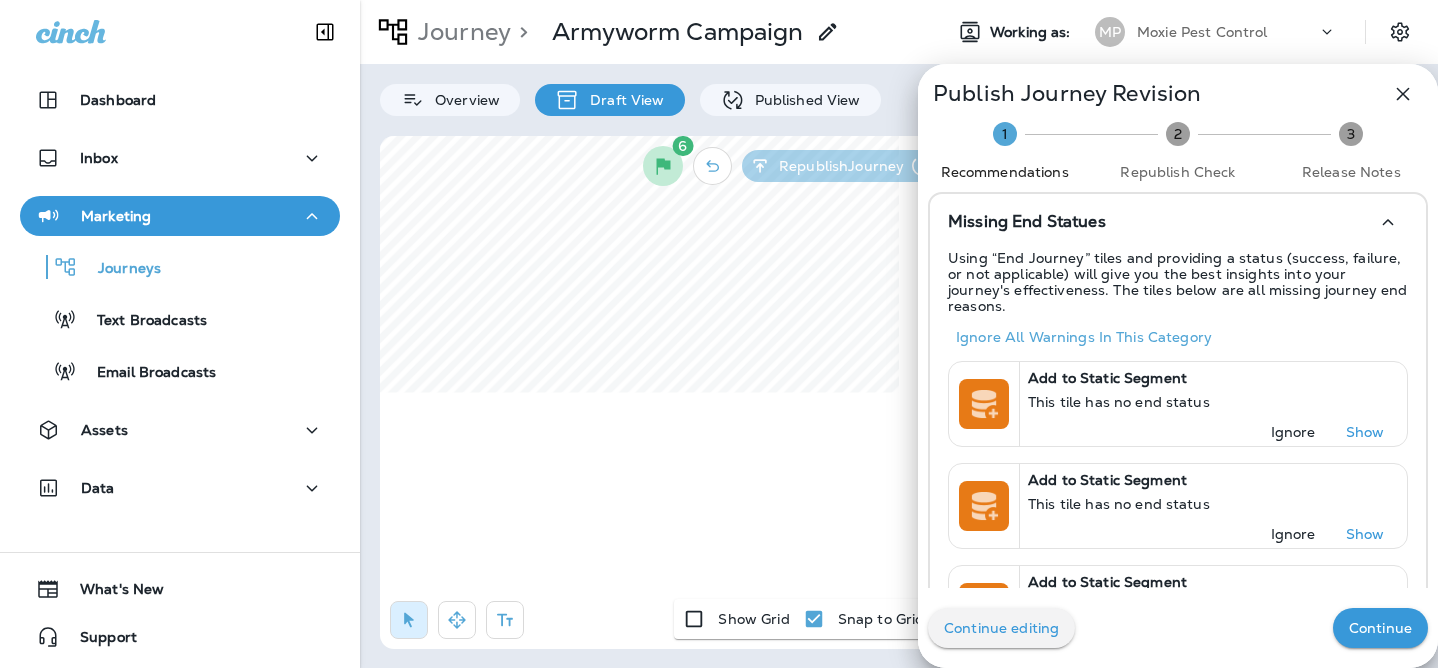 click on "Continue" at bounding box center [1380, 628] 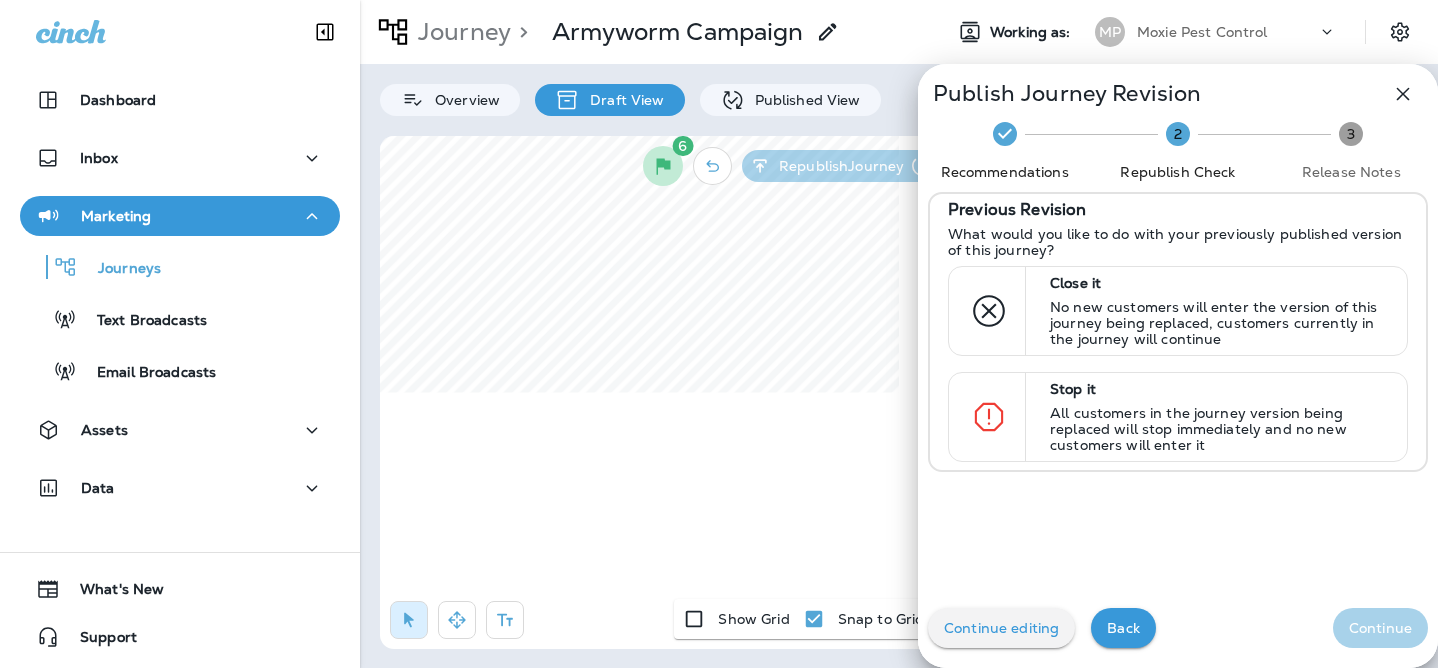 click on "Continue editing   Back   Continue" at bounding box center [1178, 628] 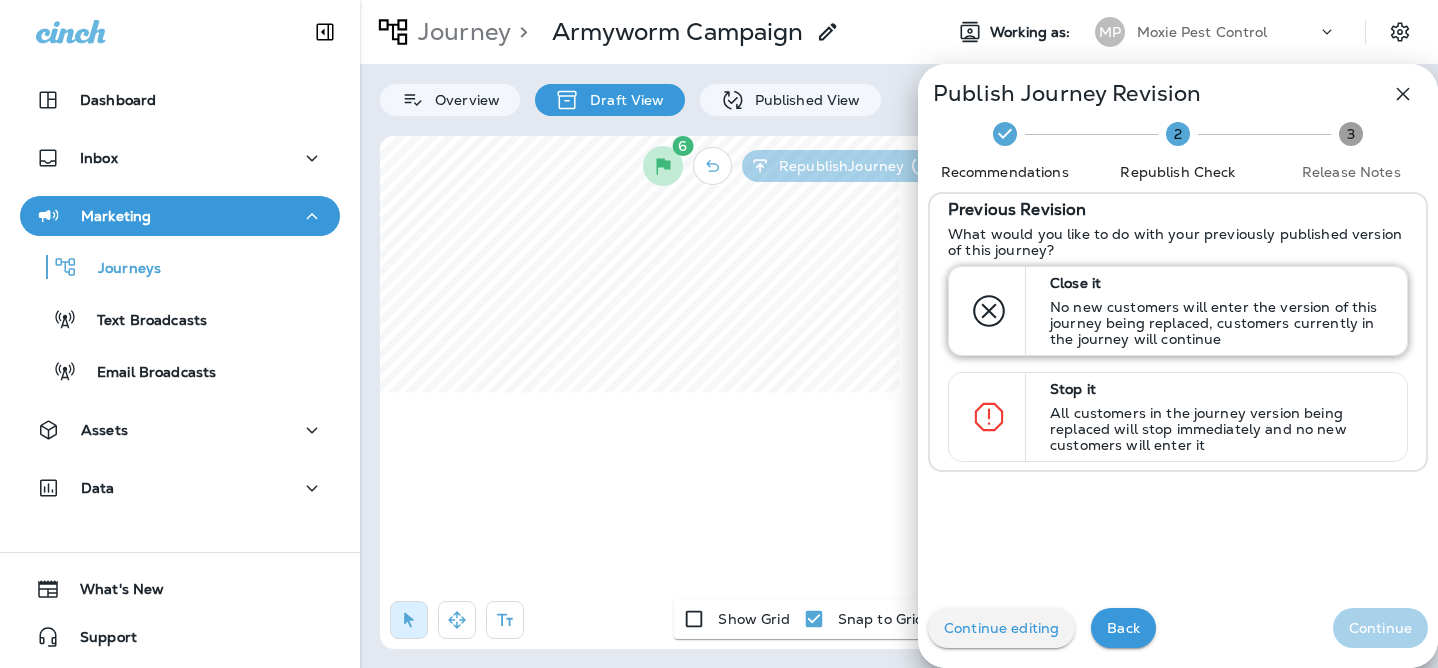 click on "Close it   No new customers will enter the version of this journey being replaced, customers currently in the journey will continue" at bounding box center (1219, 311) 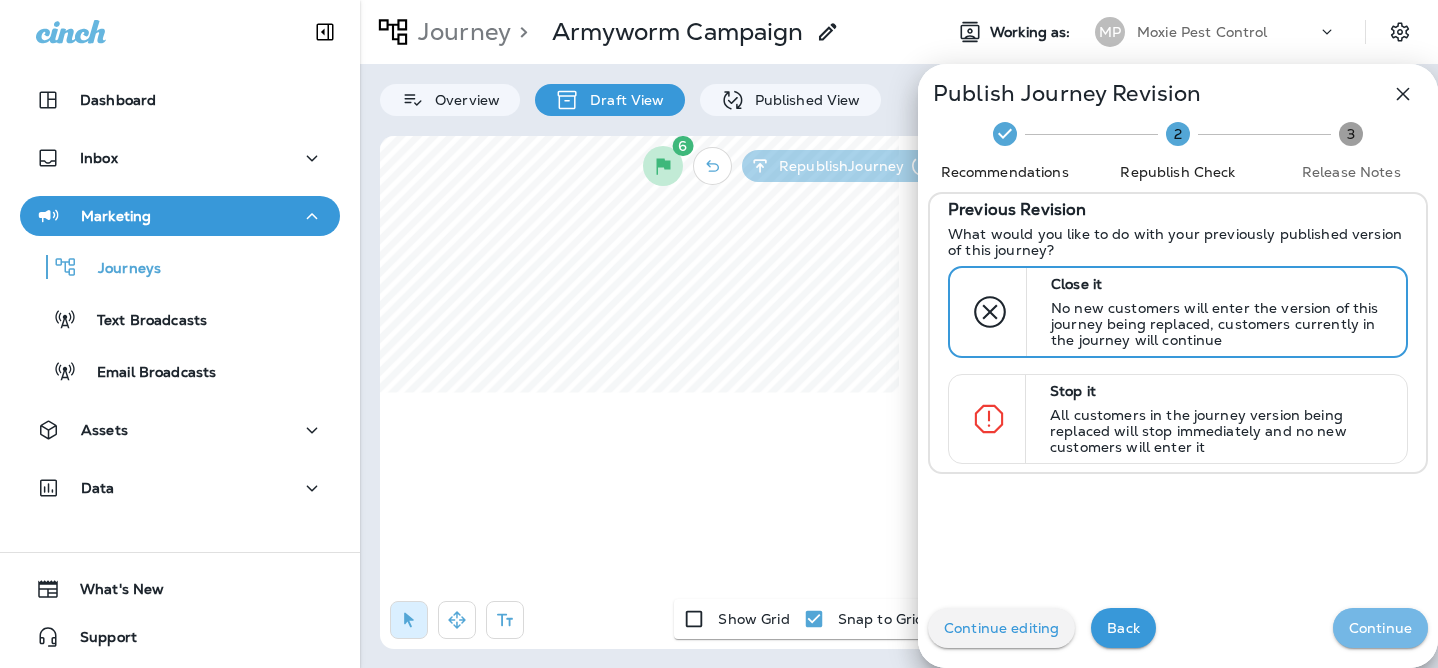 click on "Continue" at bounding box center (1380, 628) 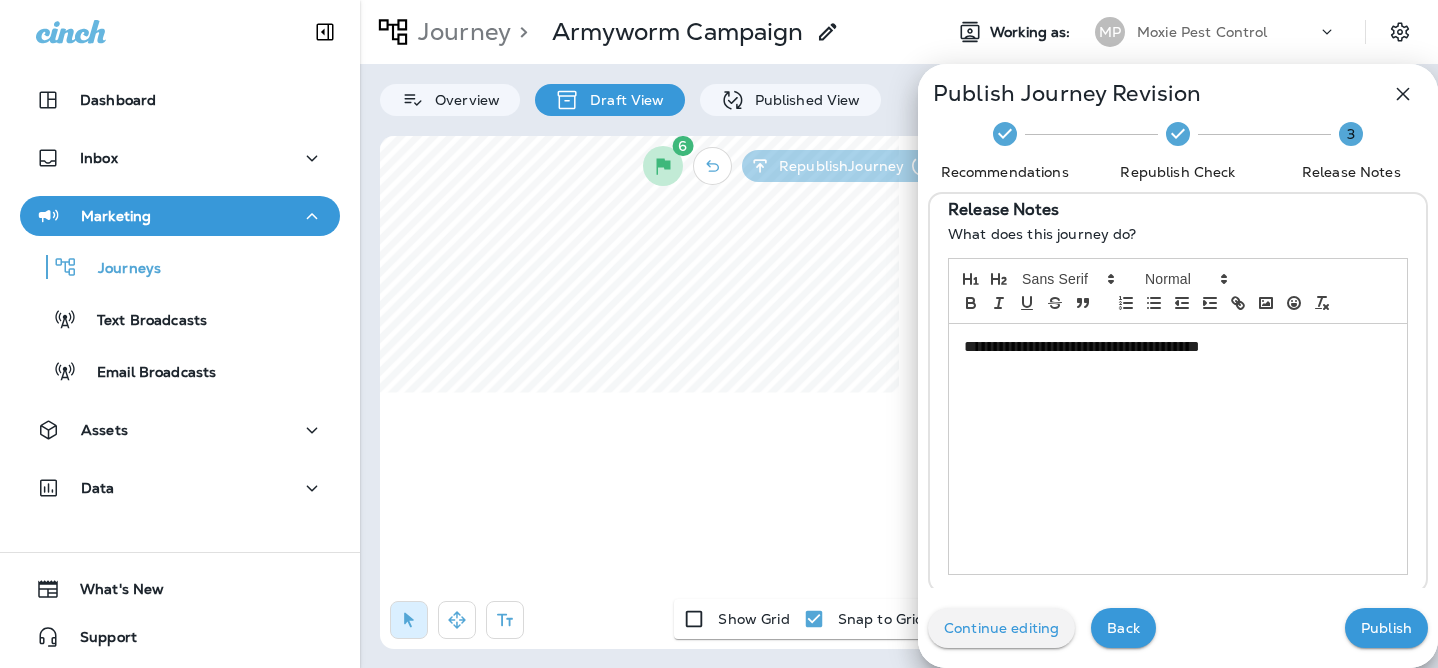 click on "Publish" at bounding box center (1386, 628) 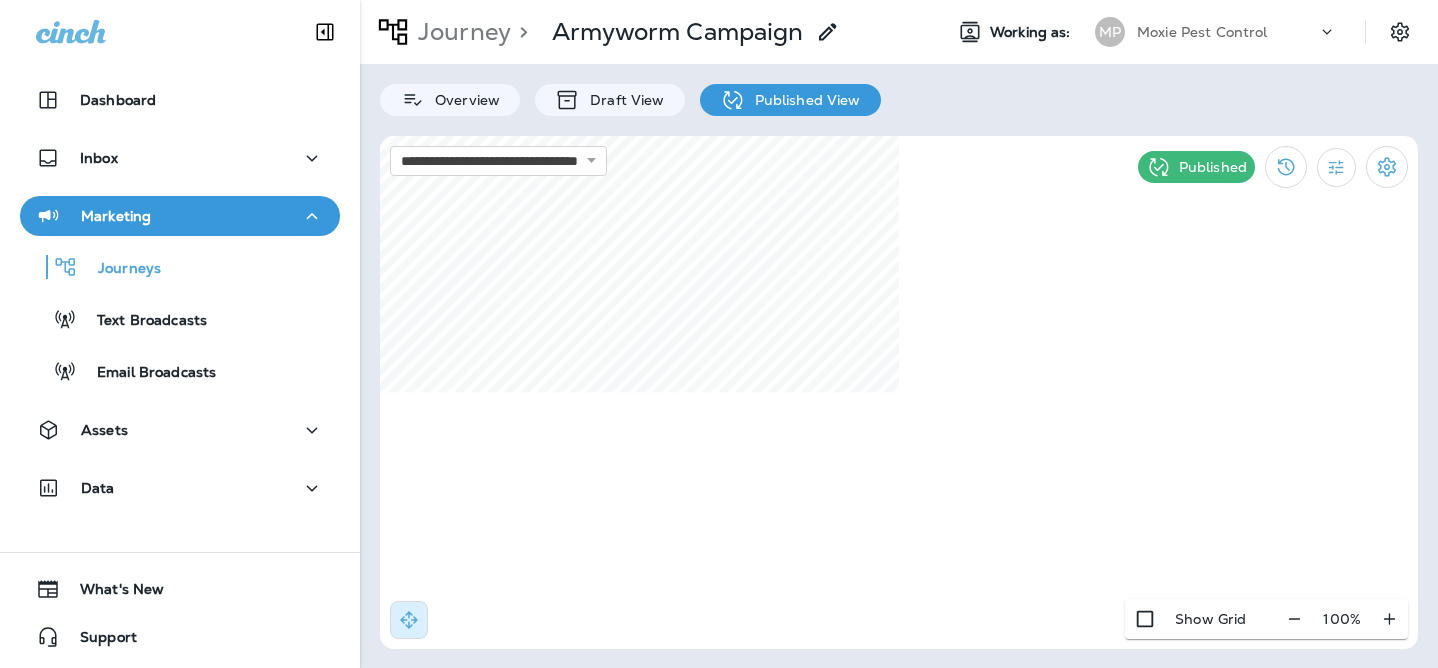click on "Journey" at bounding box center [460, 32] 